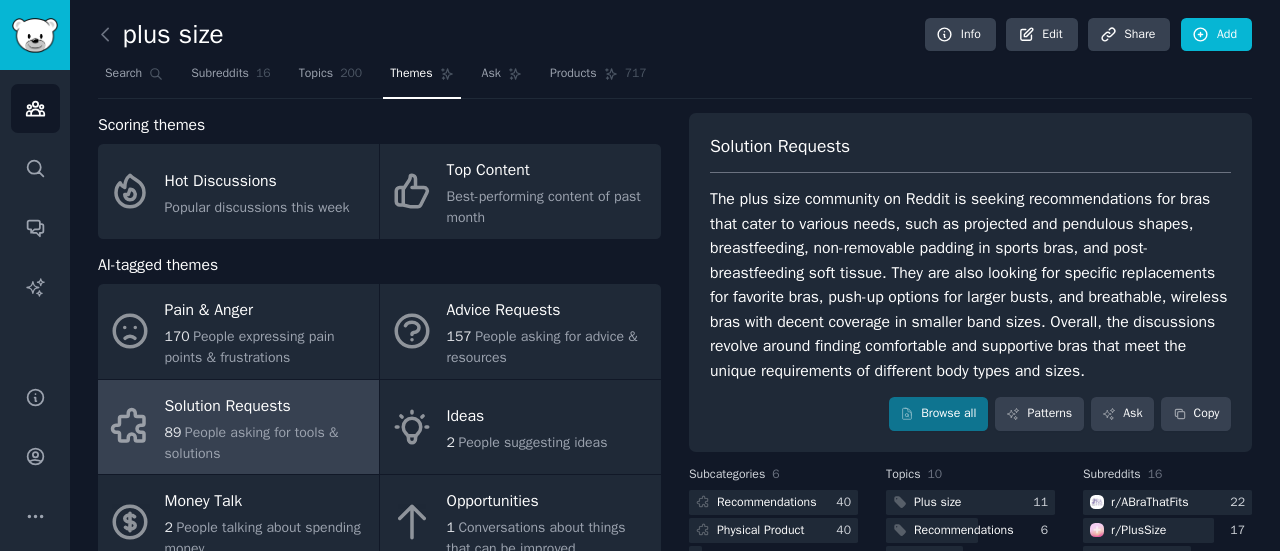 scroll, scrollTop: 0, scrollLeft: 0, axis: both 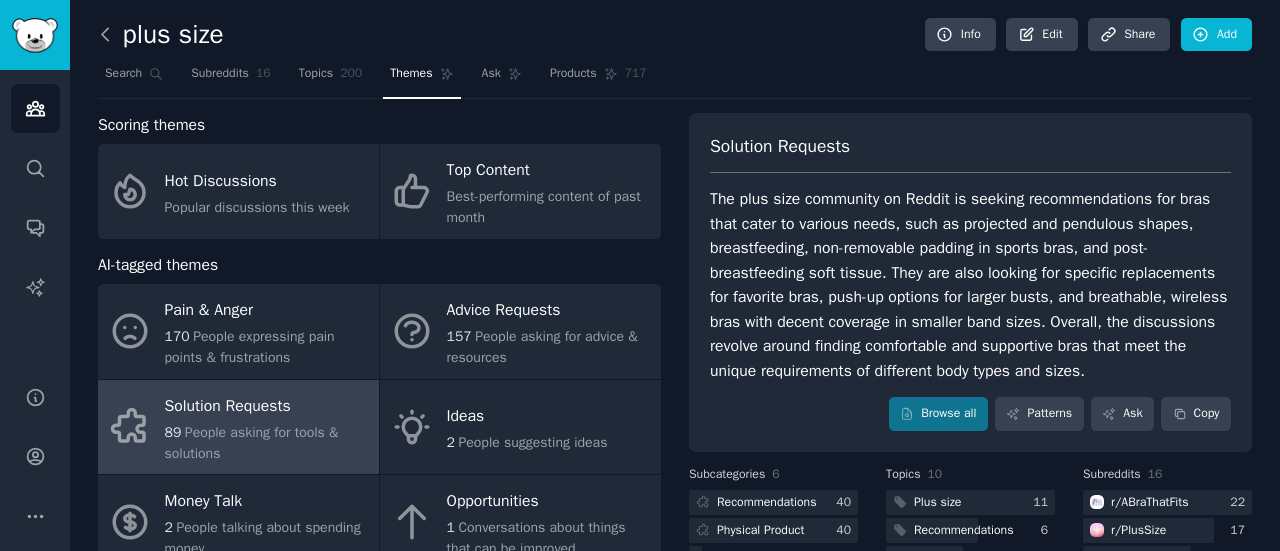 click 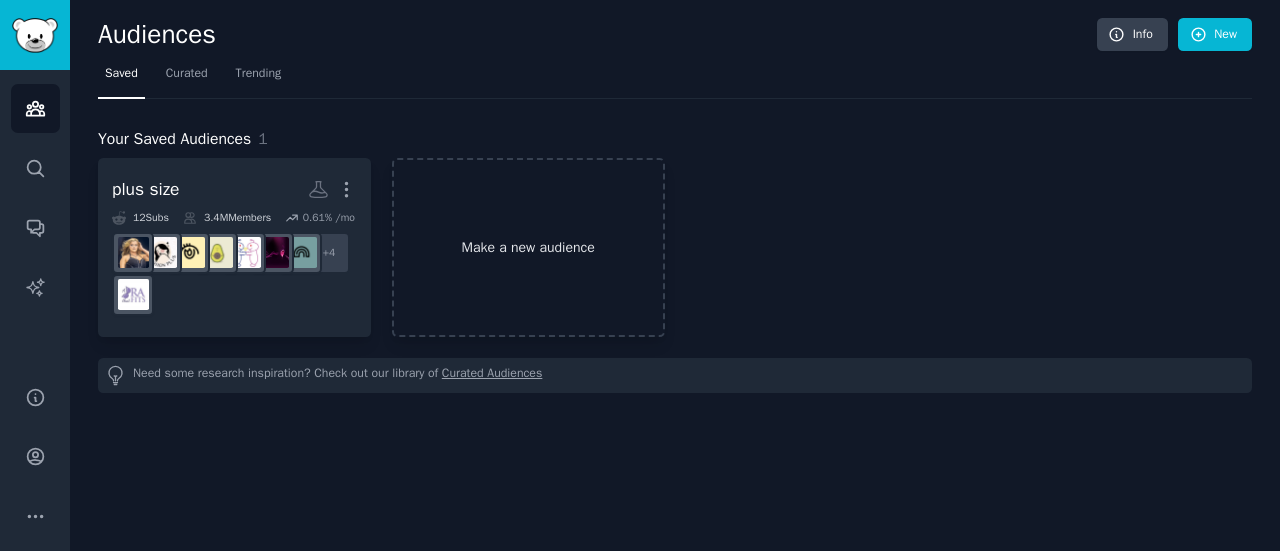 click on "Make a new audience" at bounding box center (528, 247) 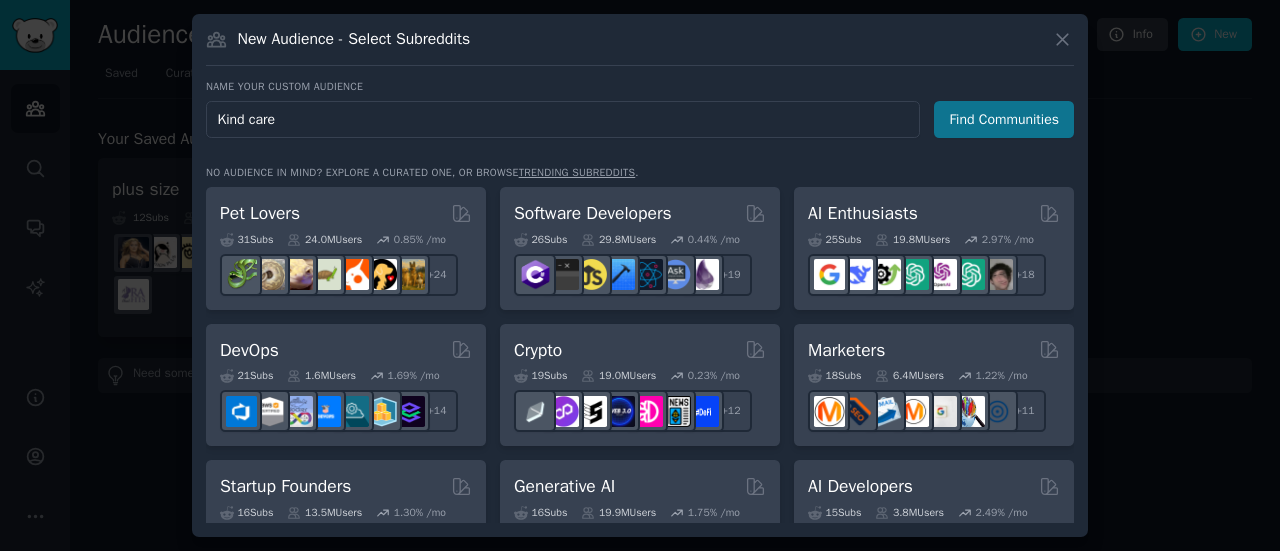 type on "Kind care" 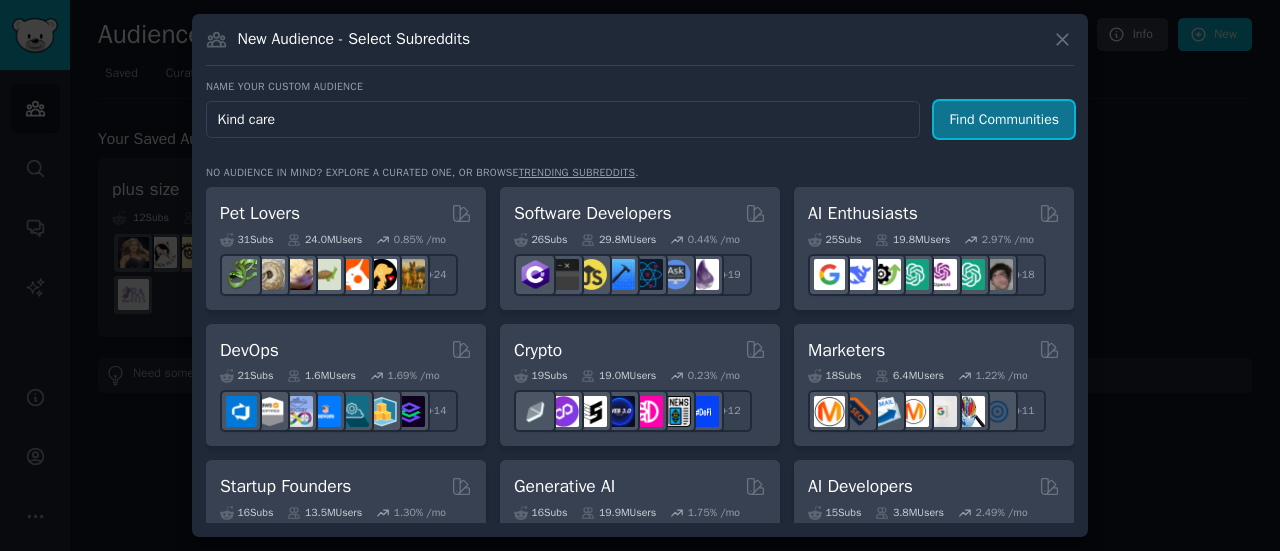 click on "Find Communities" at bounding box center [1004, 119] 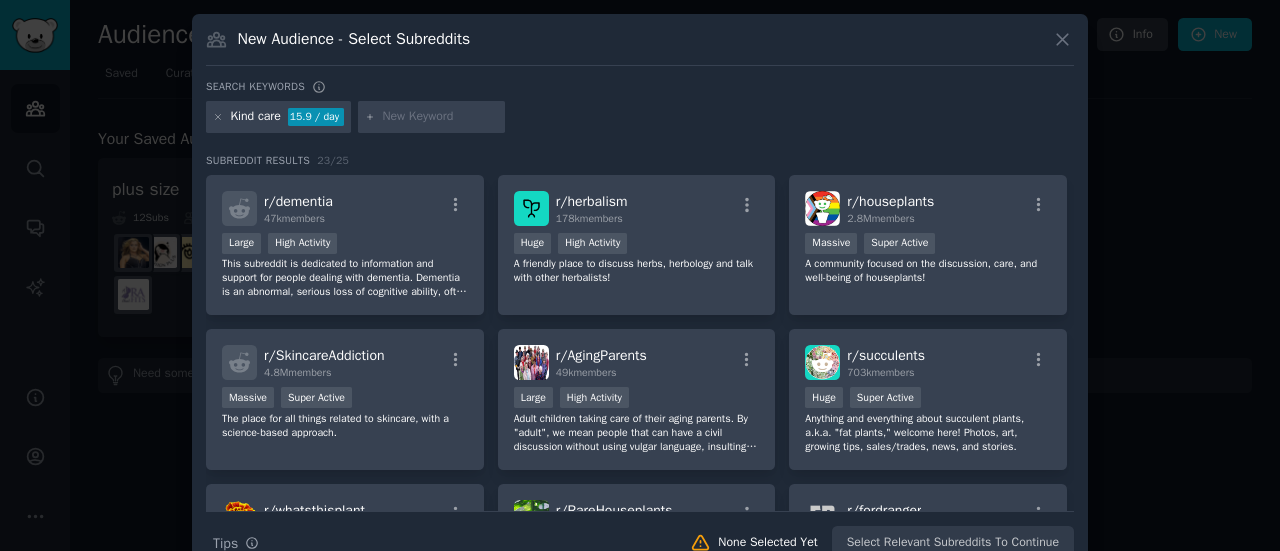 click at bounding box center [440, 117] 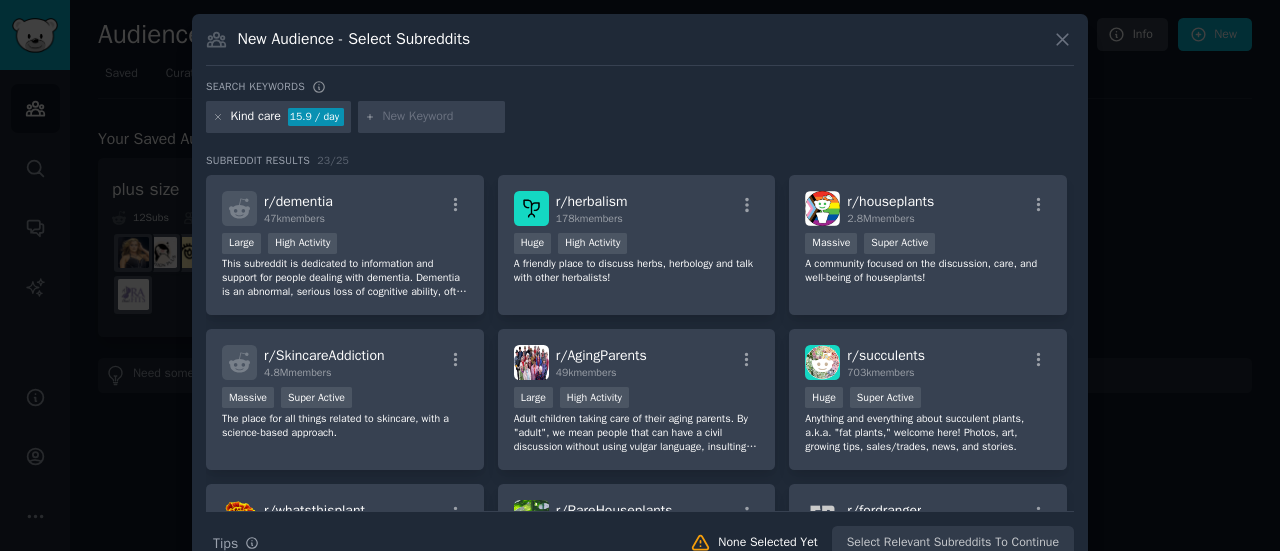 paste on "athroom," "shower," "comfort," "dignity," "mobility," "towel," "coverage"" 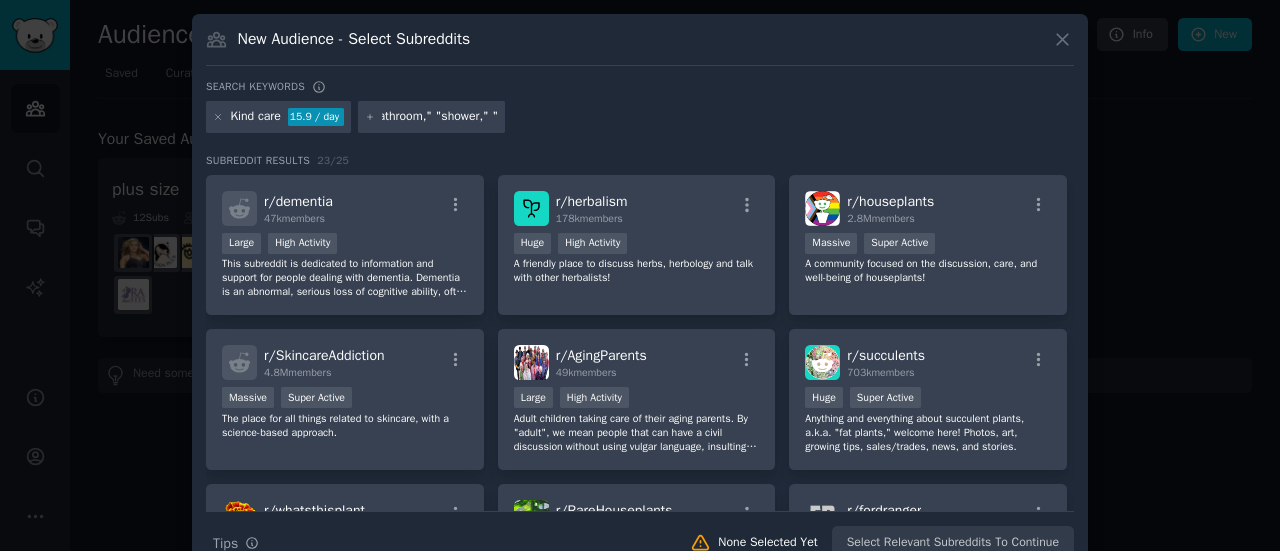 scroll, scrollTop: 0, scrollLeft: 0, axis: both 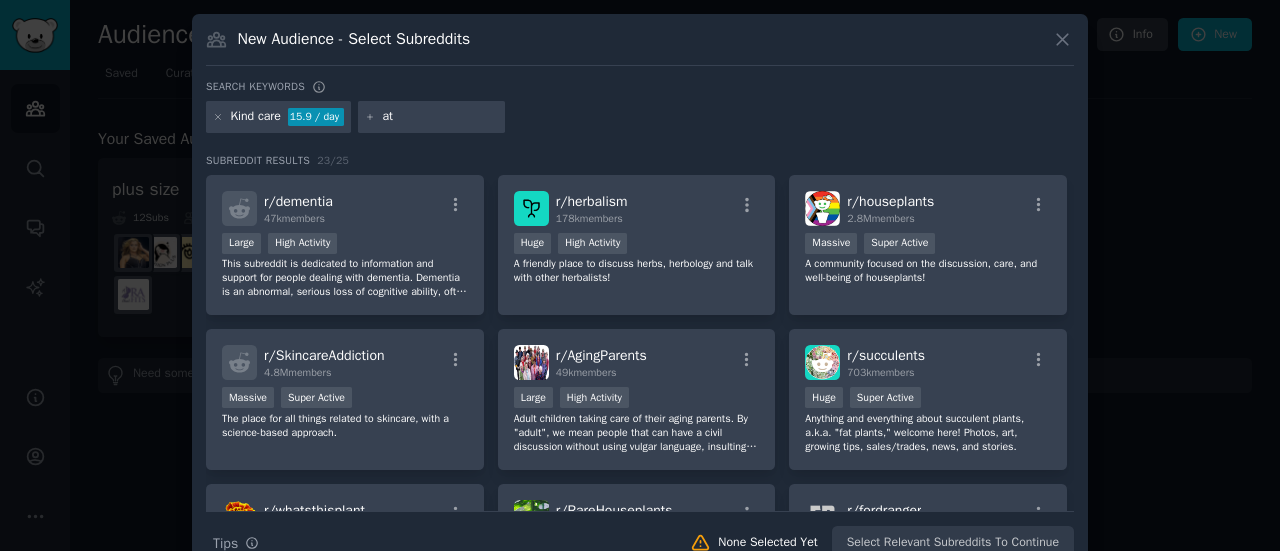 type on "a" 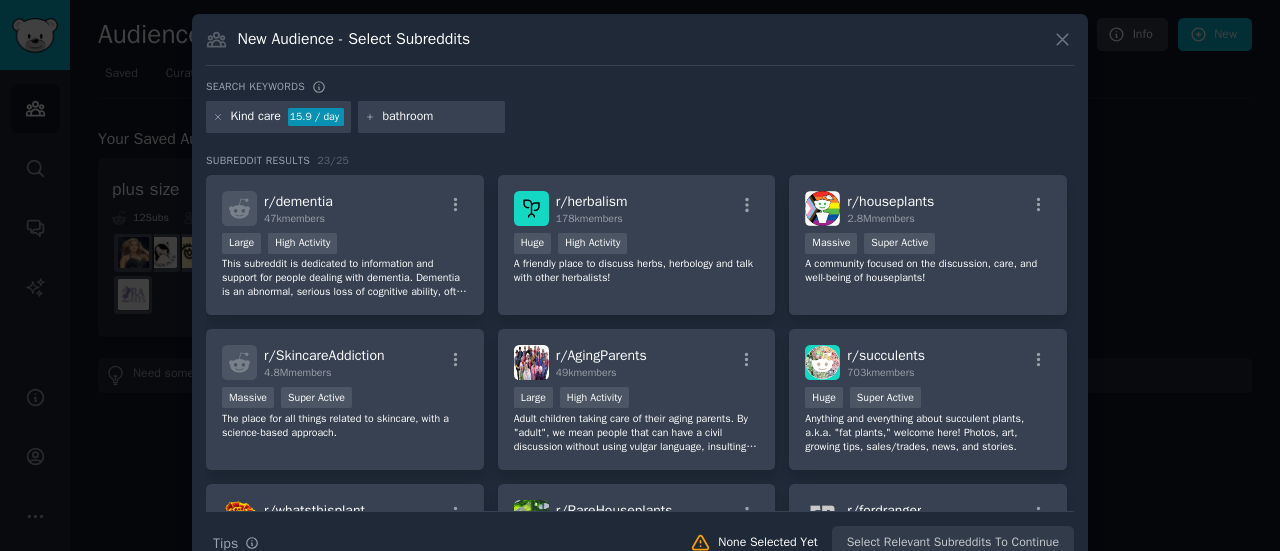 type on "bathroom" 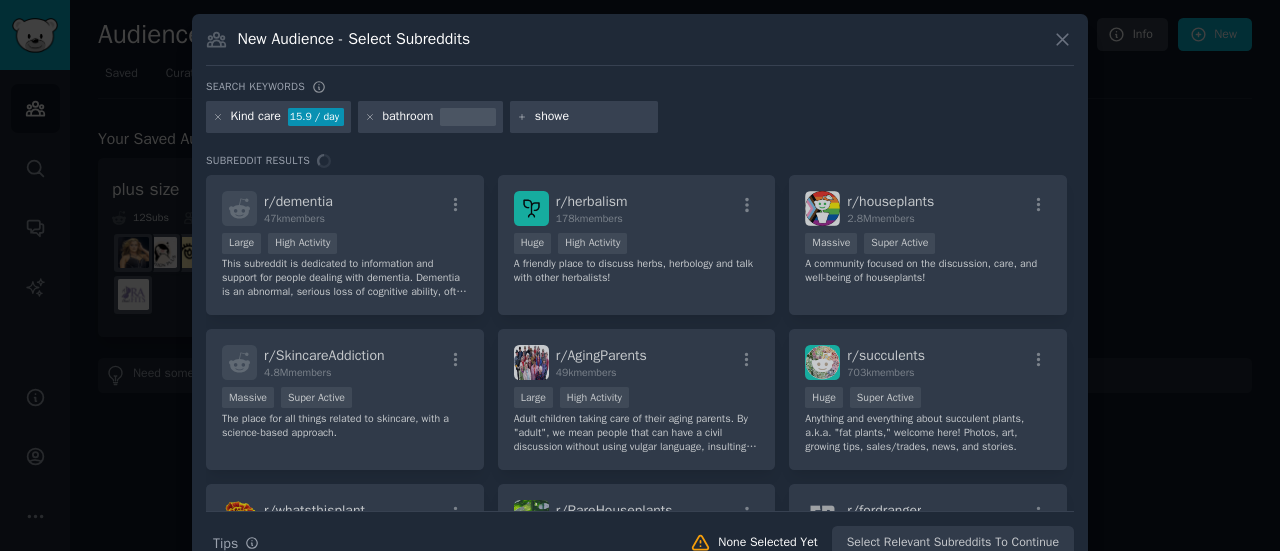 type on "shower" 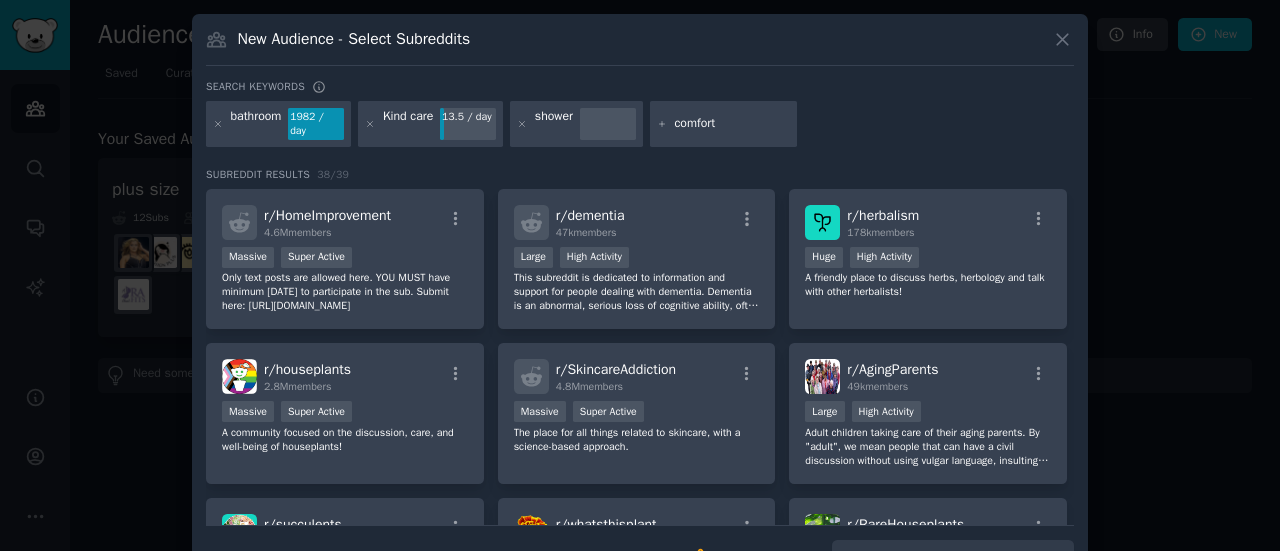 type on "comfort" 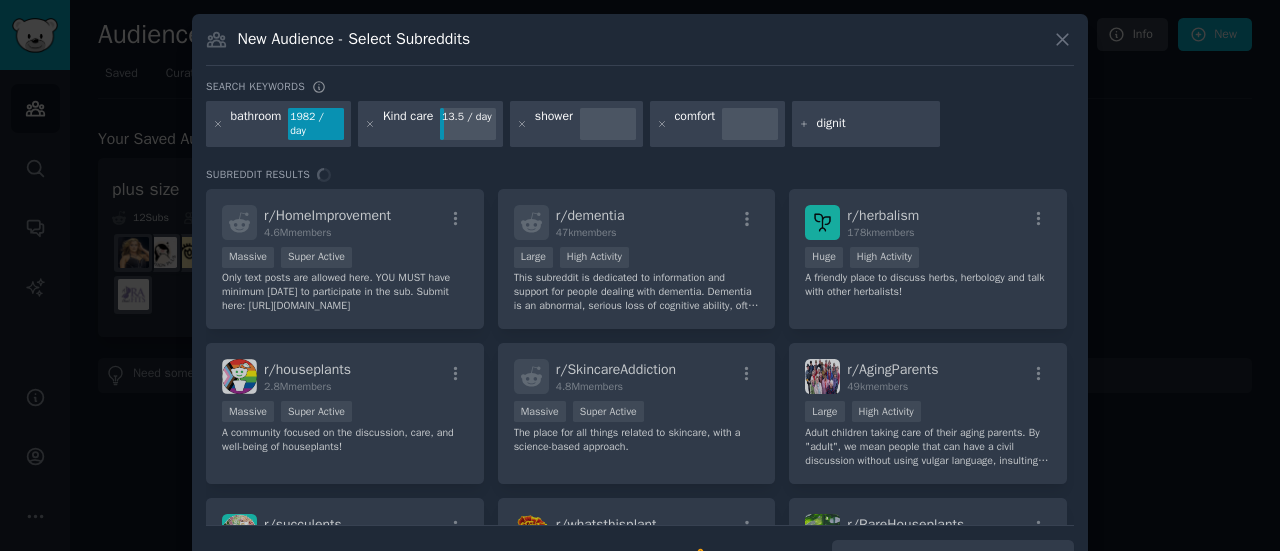 type on "dignity" 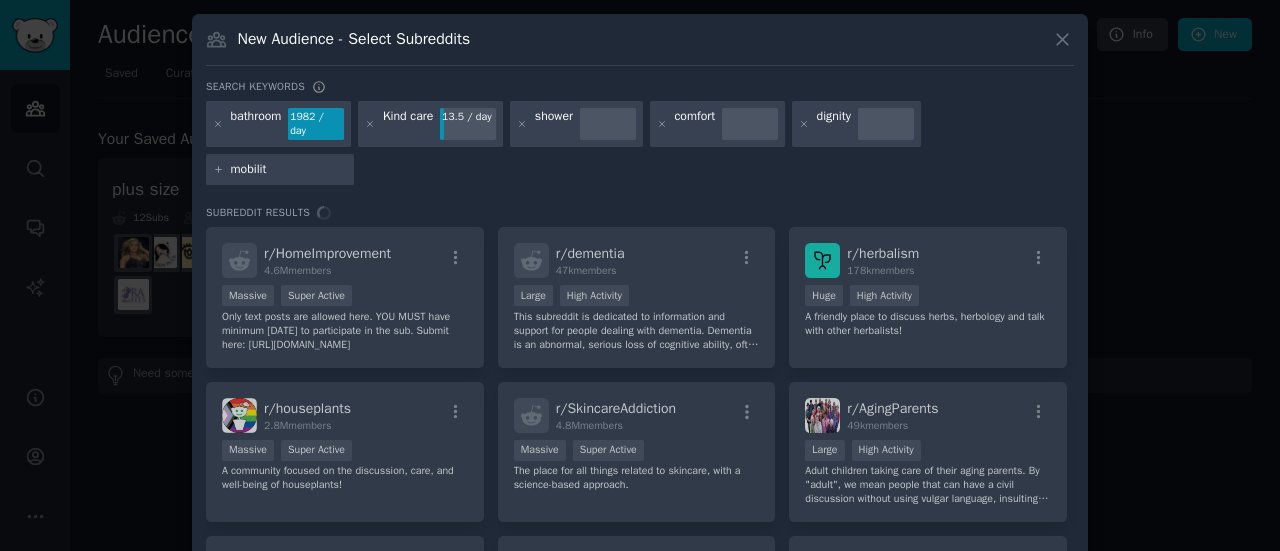 type on "mobility" 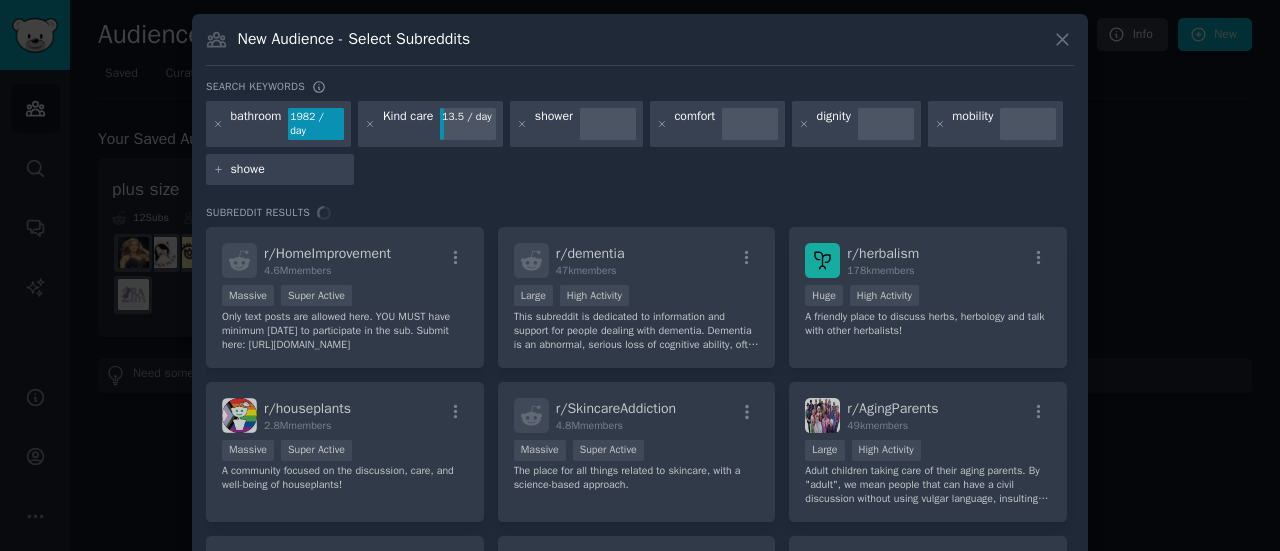 type on "shower" 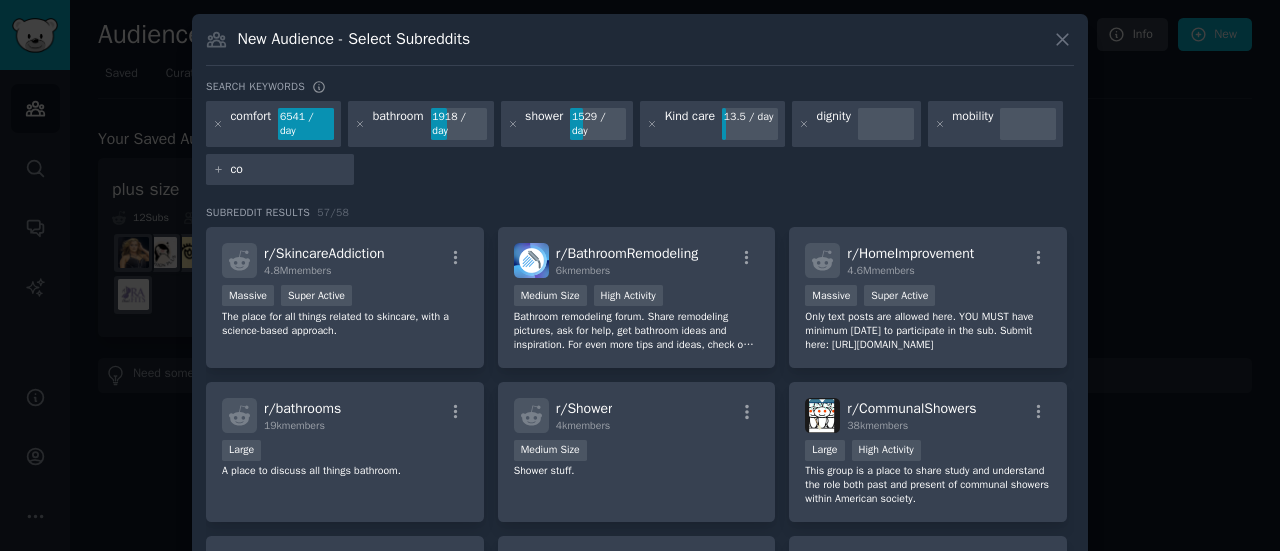type on "c" 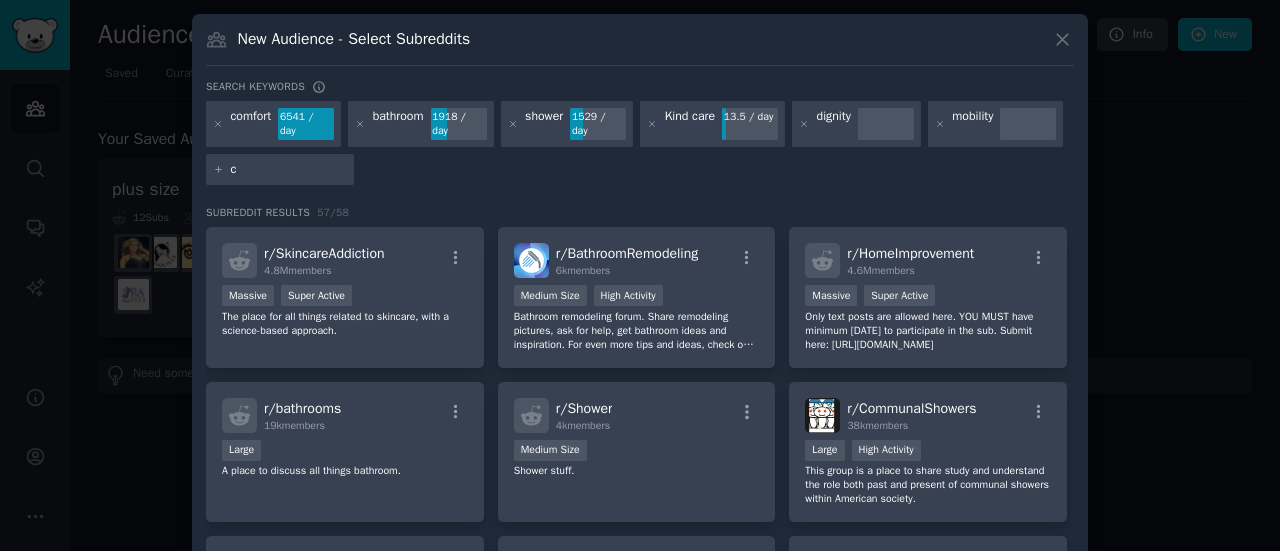 type 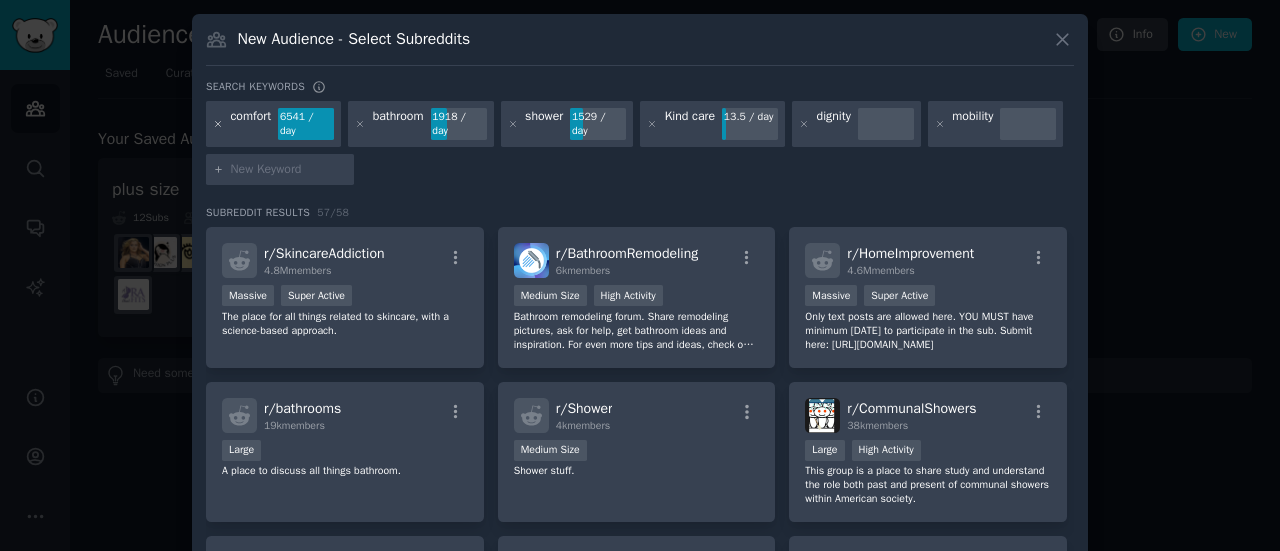 click 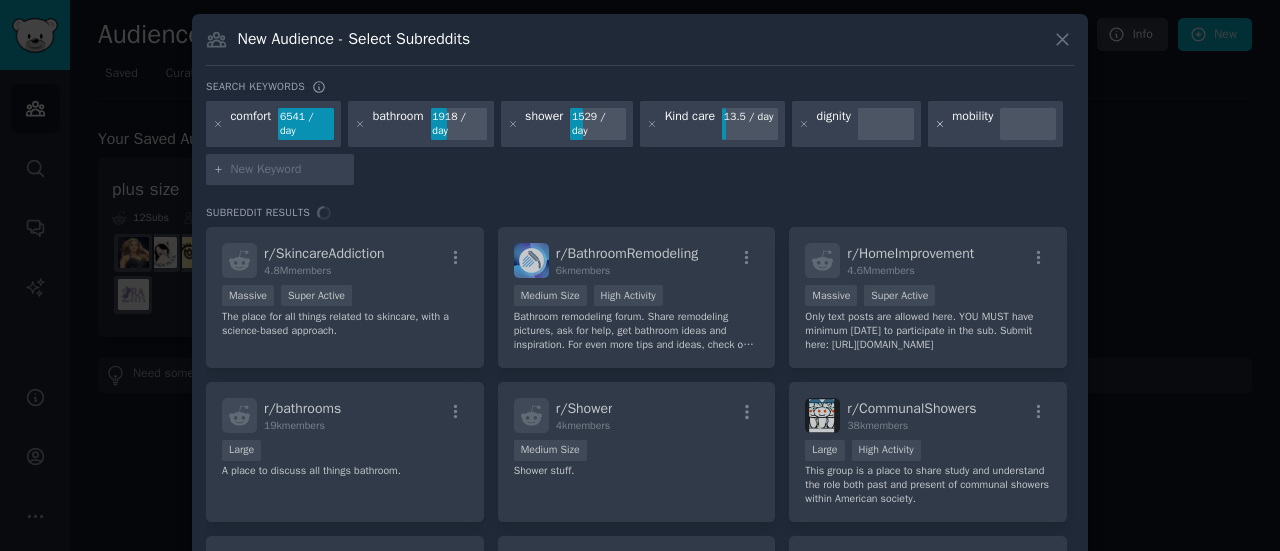 click 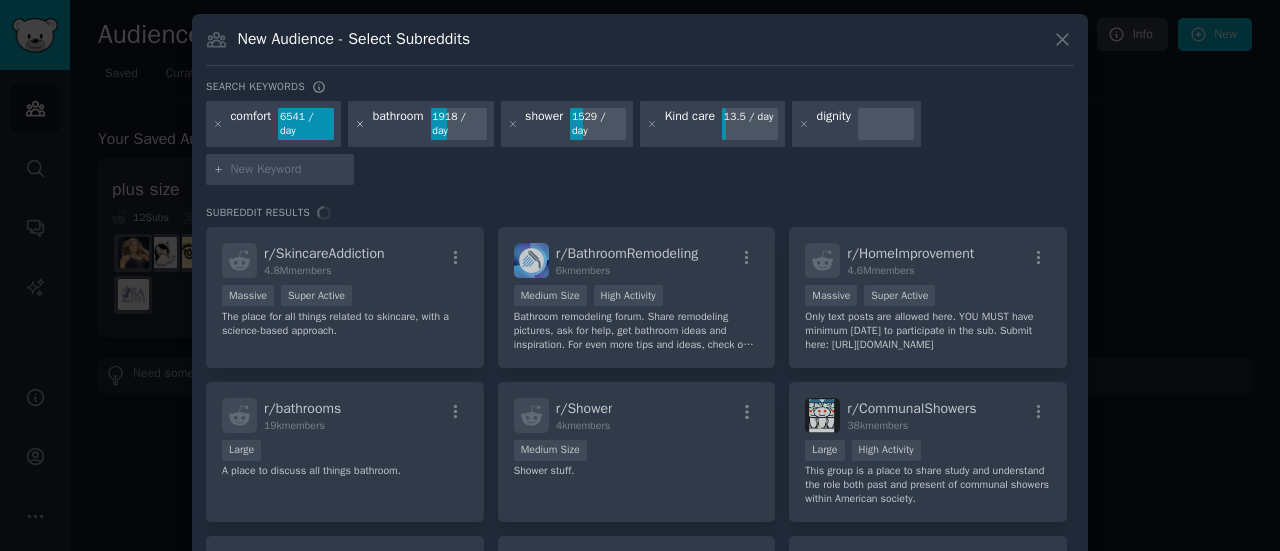 click 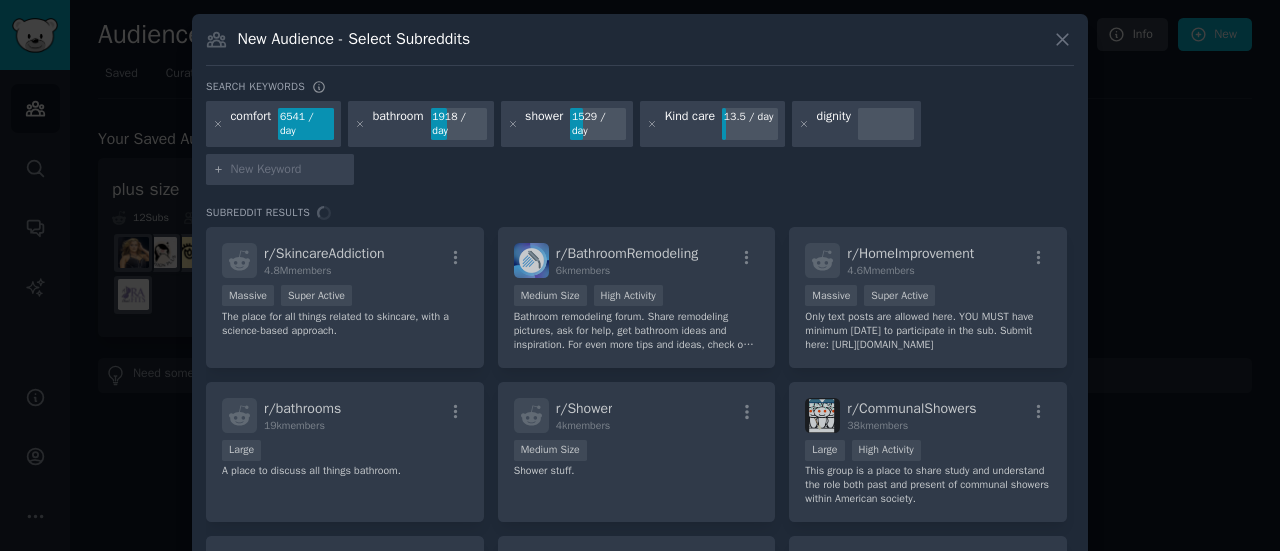click on "shower 1529 / day" at bounding box center [567, 124] 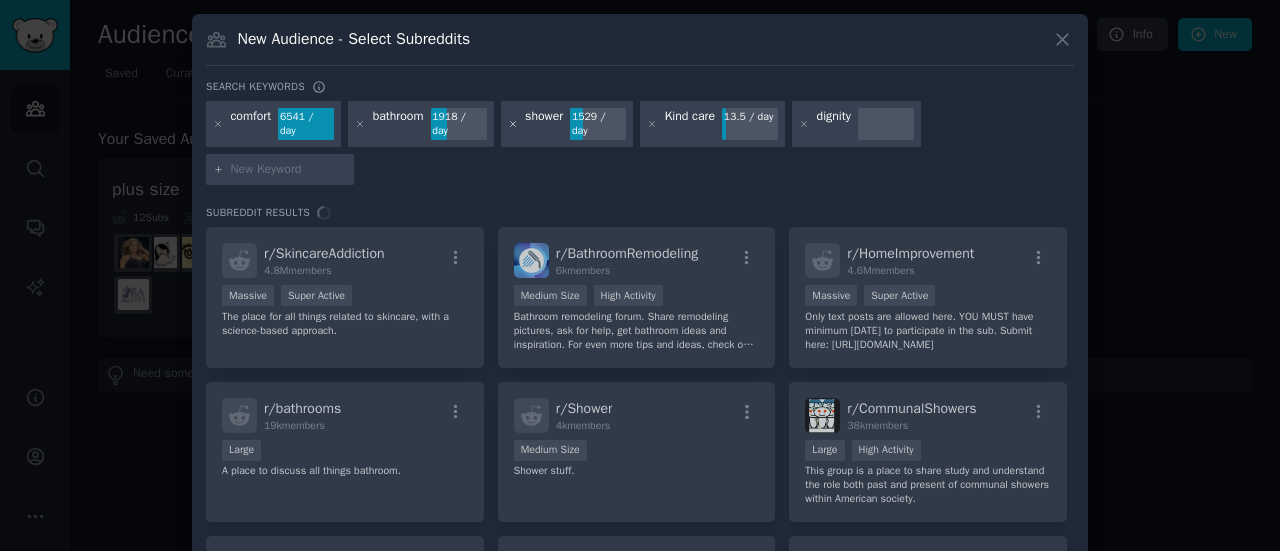 click 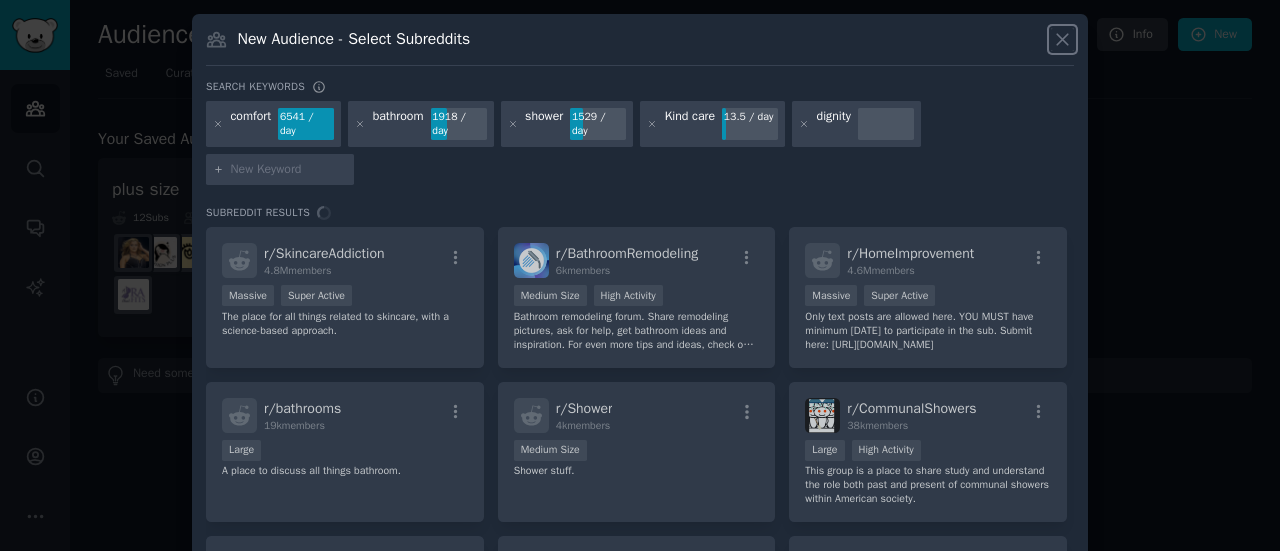 click 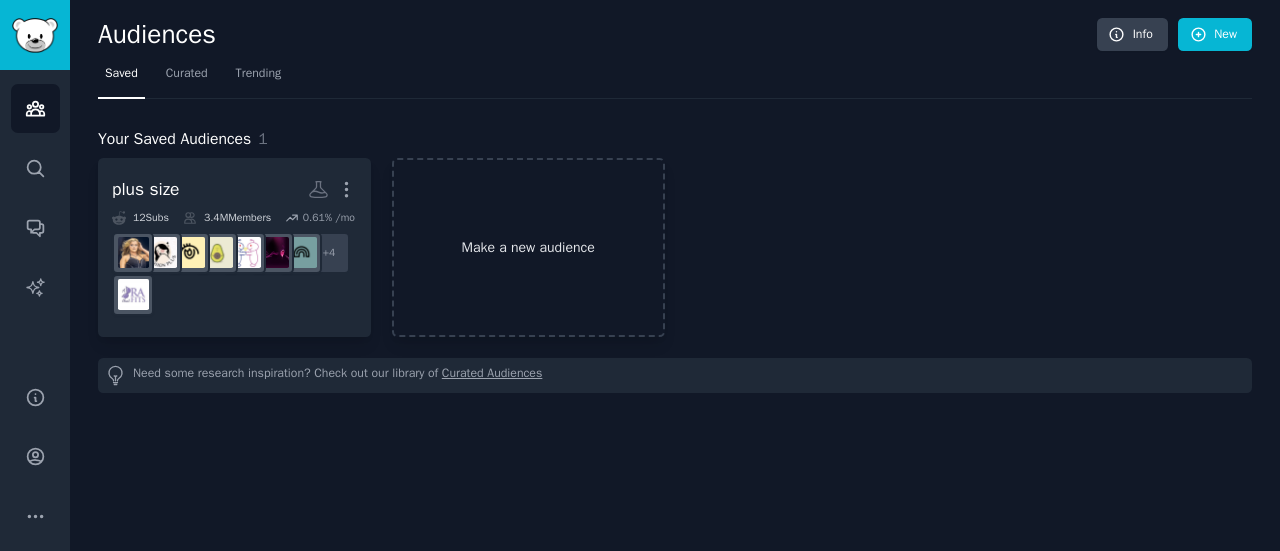 click on "Make a new audience" at bounding box center [528, 247] 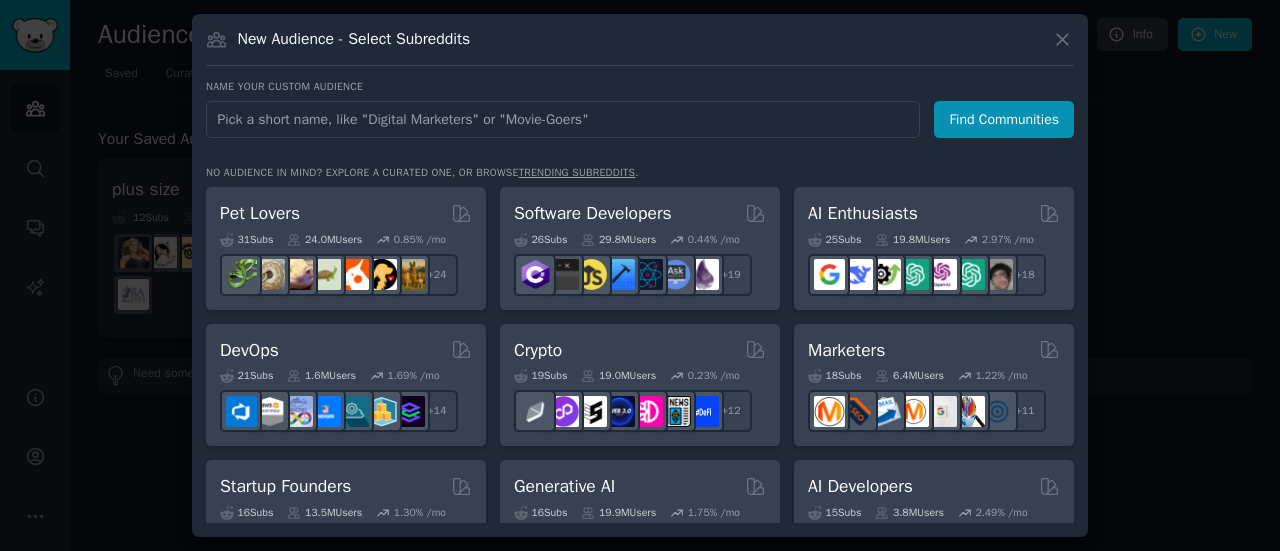 click at bounding box center [563, 119] 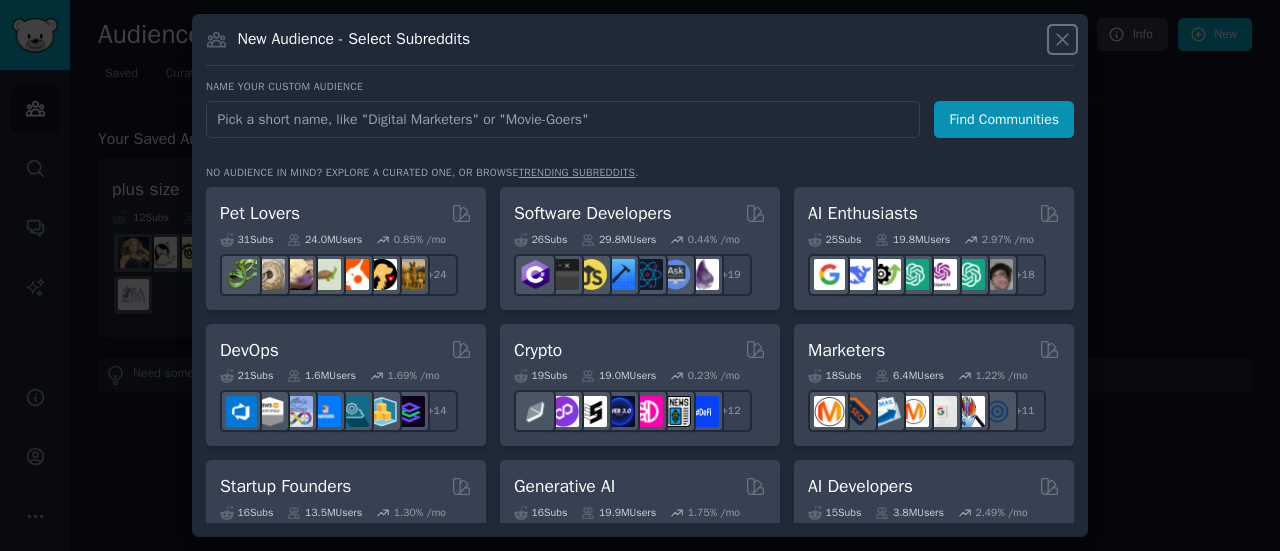 click 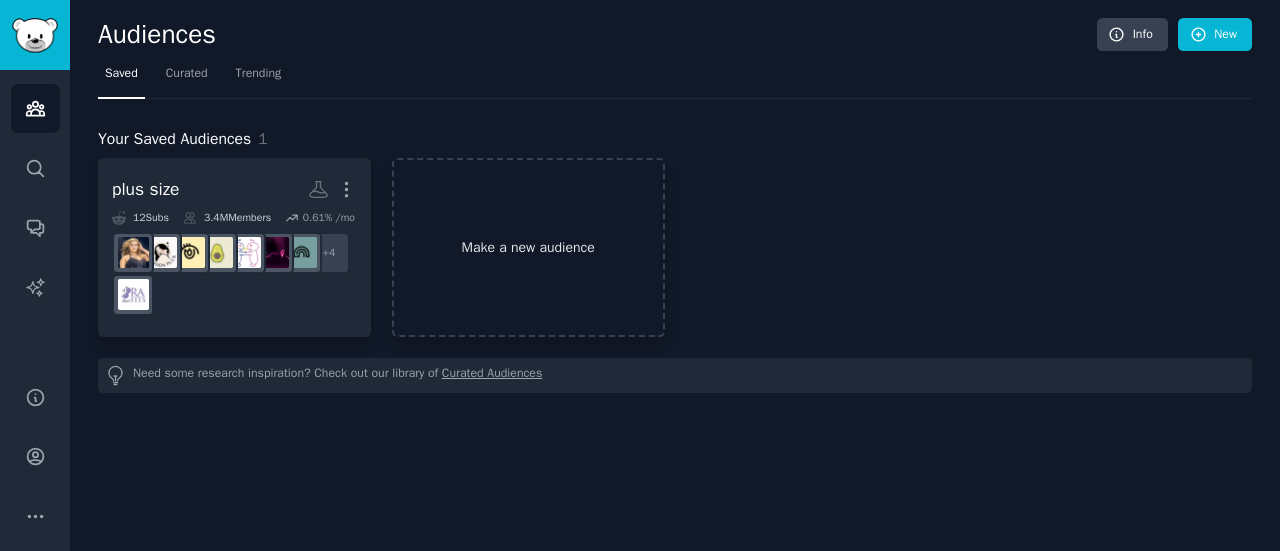 click on "Make a new audience" at bounding box center [528, 247] 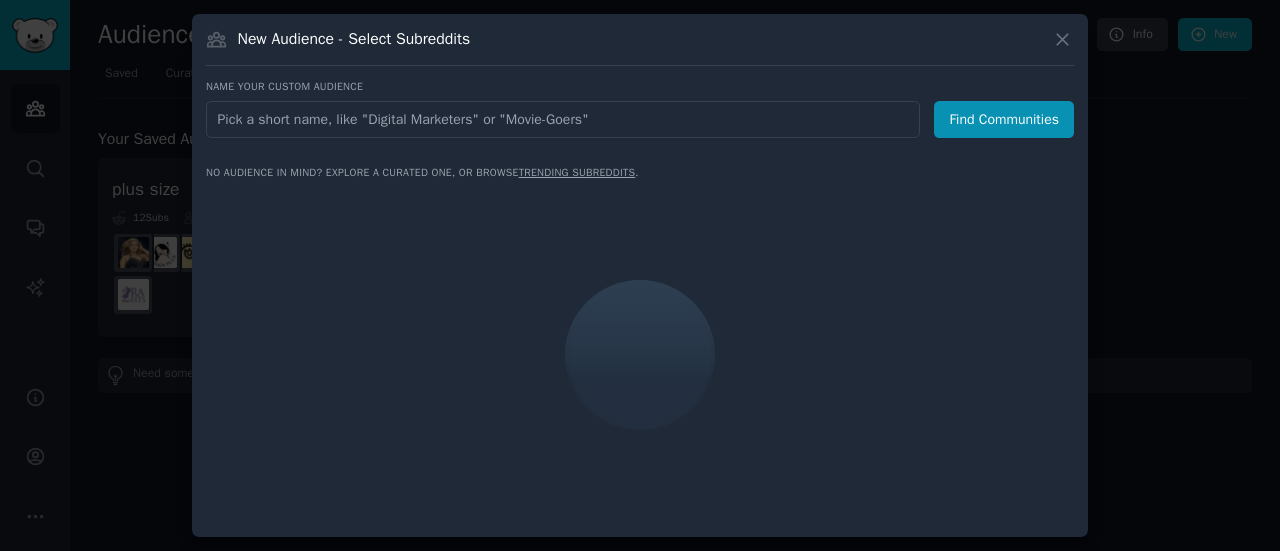 type on "m" 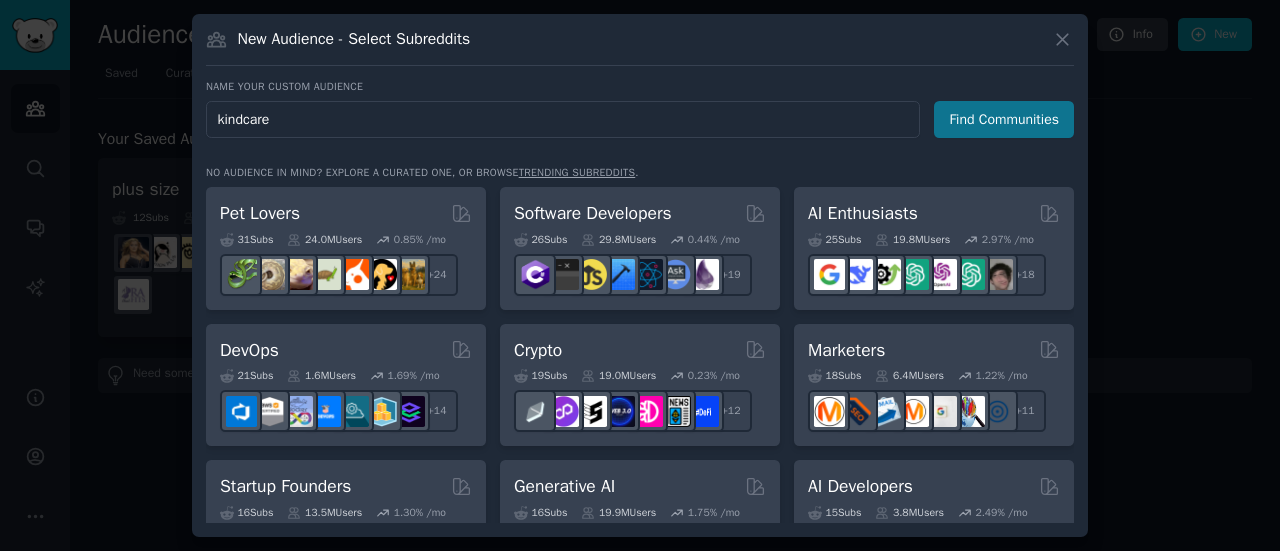type on "kindcare" 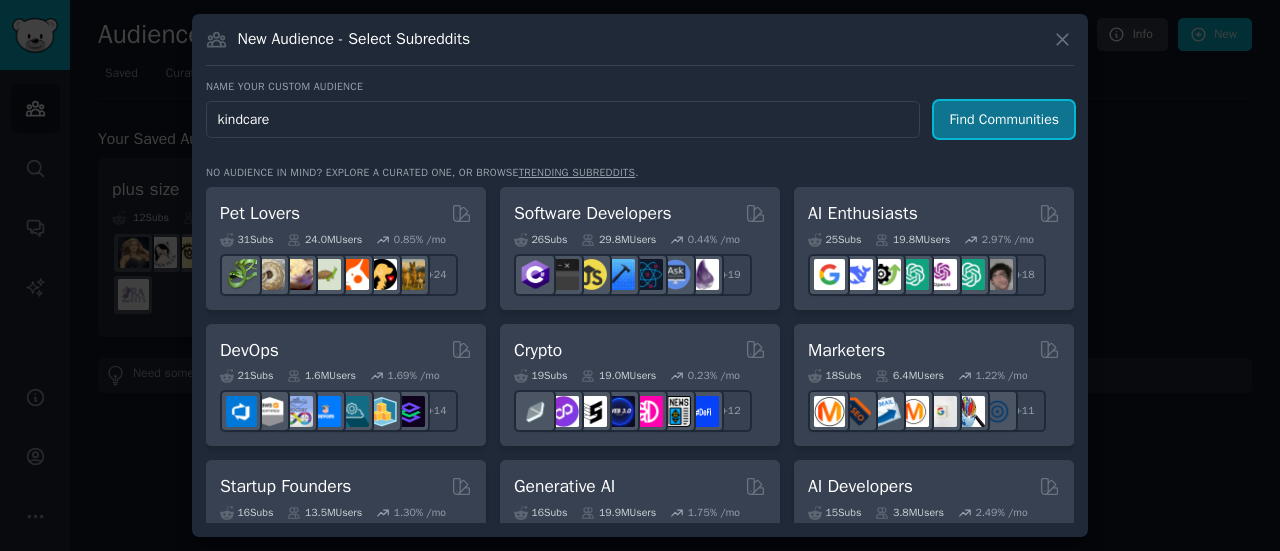 click on "Find Communities" at bounding box center (1004, 119) 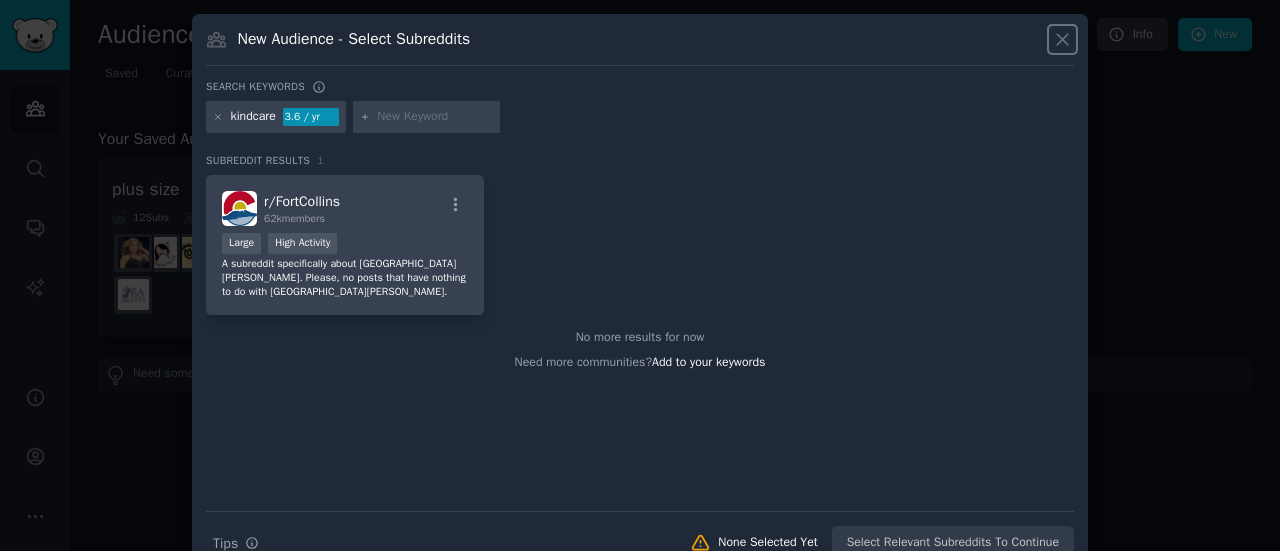 click 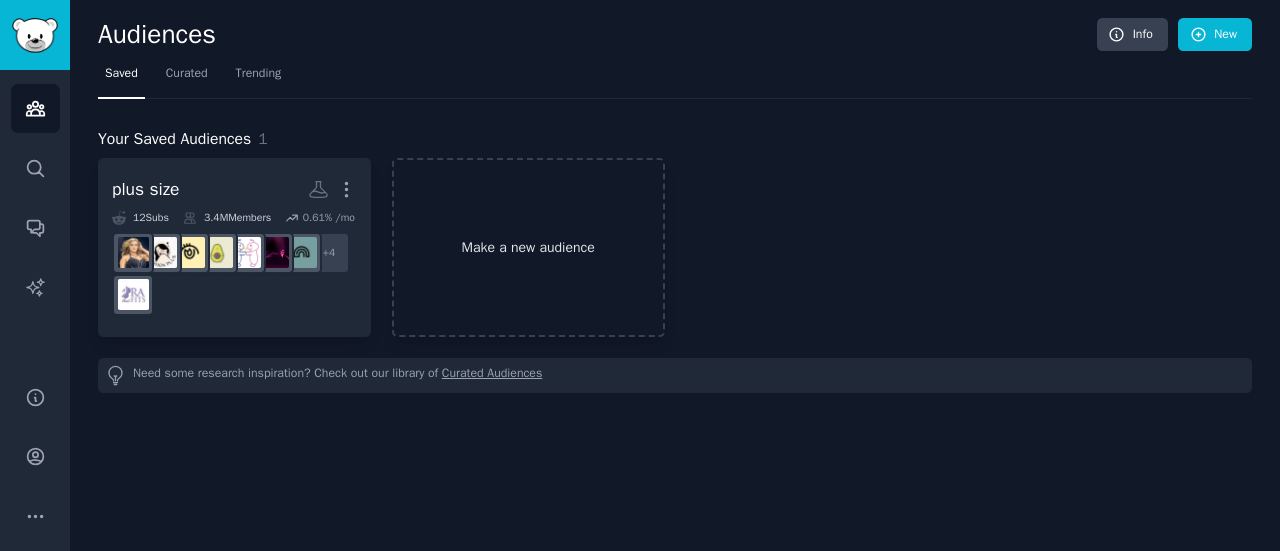 click on "Make a new audience" at bounding box center (528, 247) 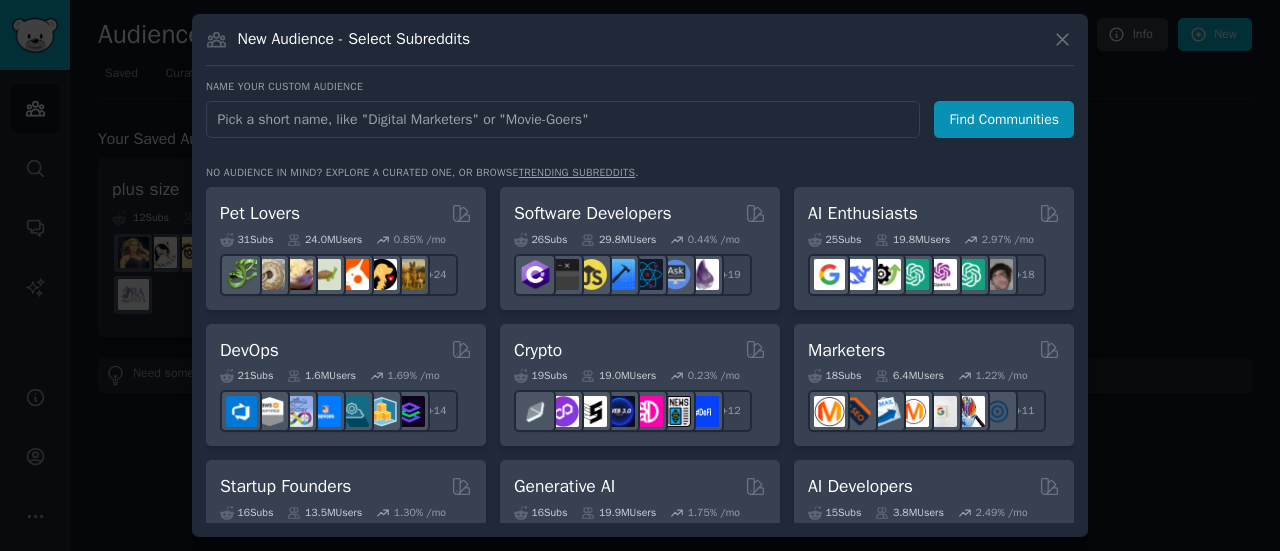 click at bounding box center (563, 119) 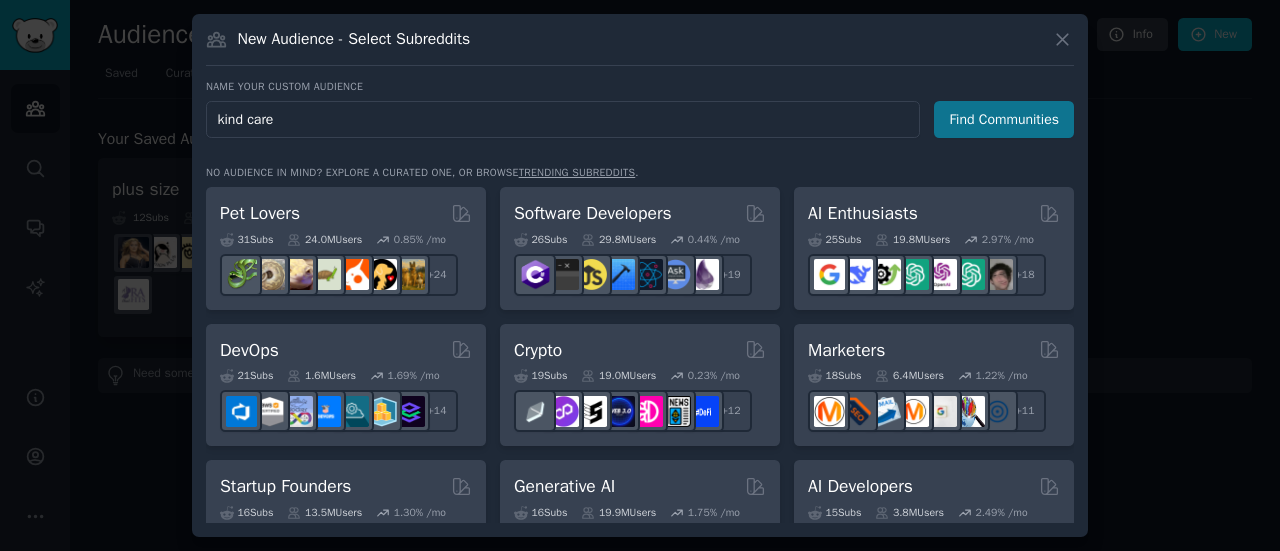 type on "kind care" 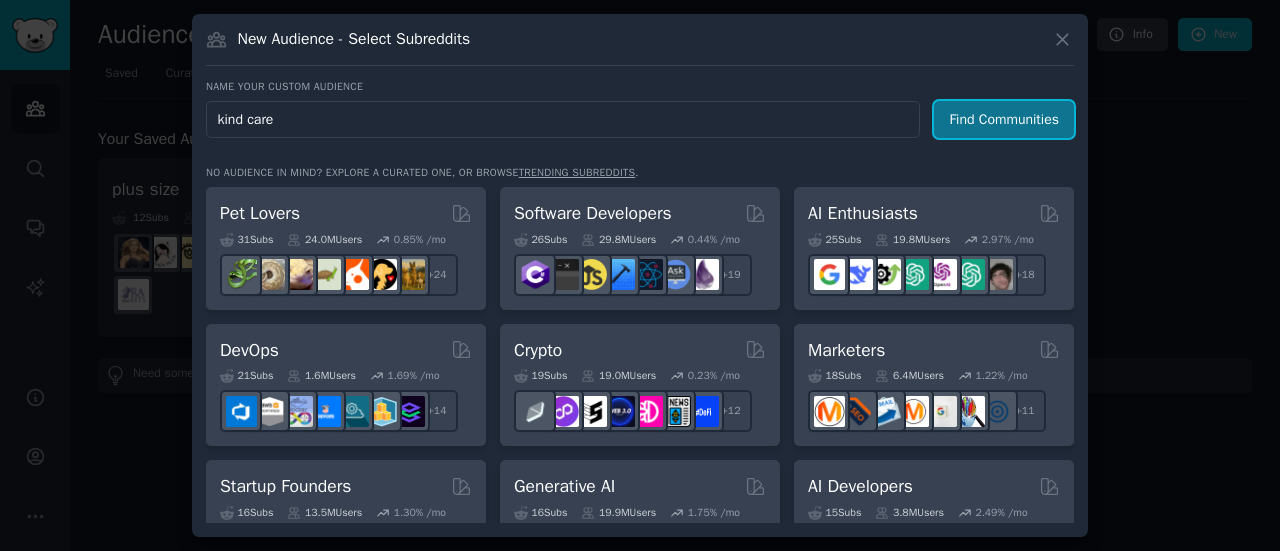 click on "Find Communities" at bounding box center (1004, 119) 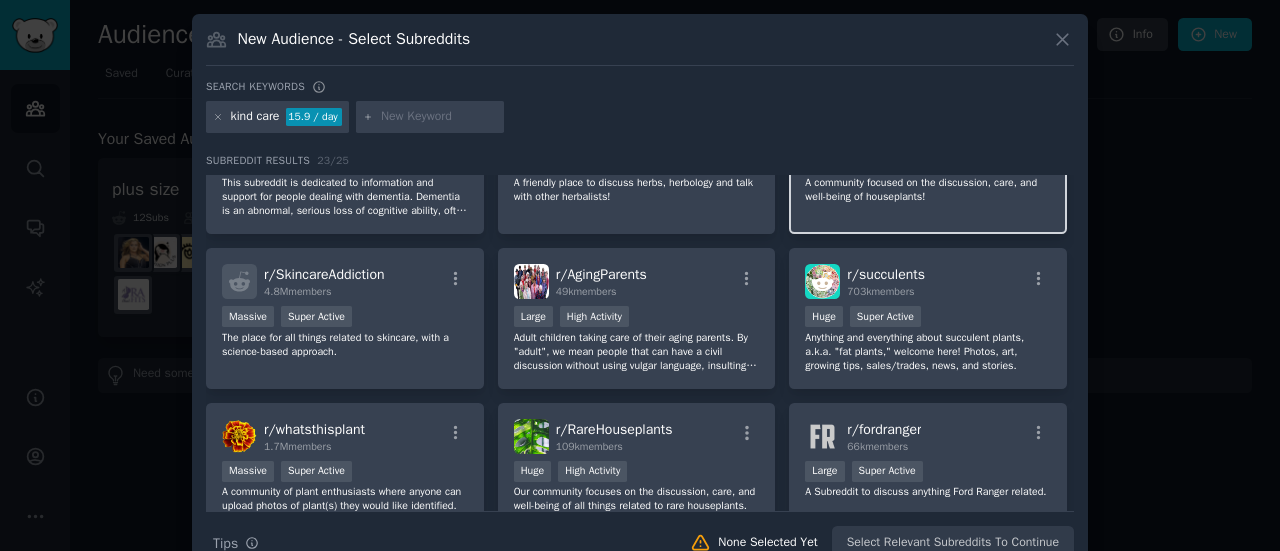 scroll, scrollTop: 80, scrollLeft: 0, axis: vertical 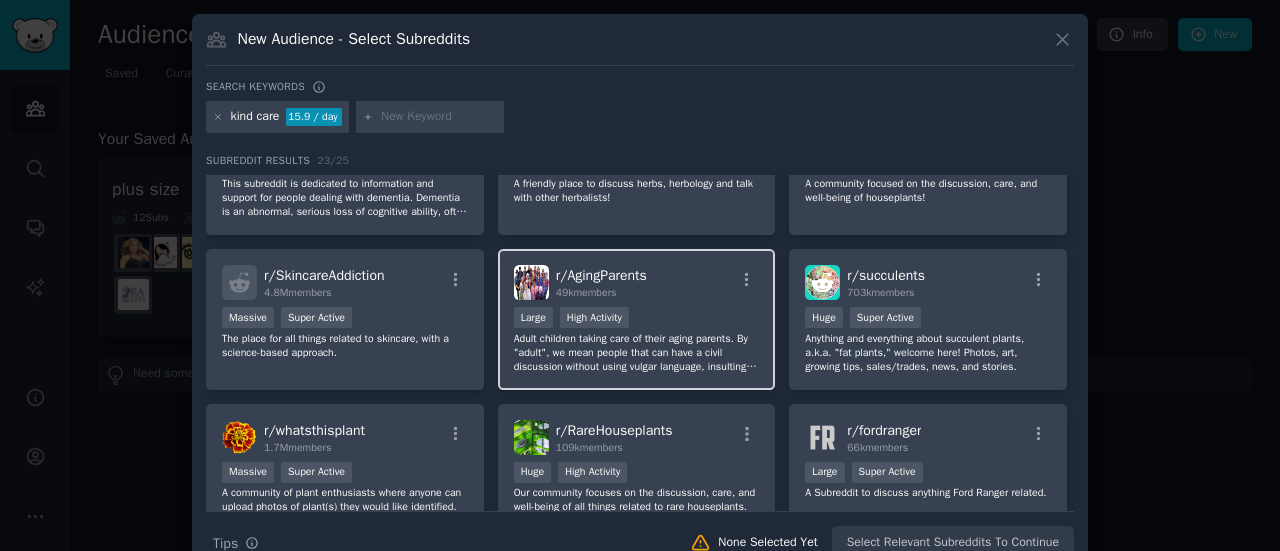 click on "Large High Activity" at bounding box center [637, 319] 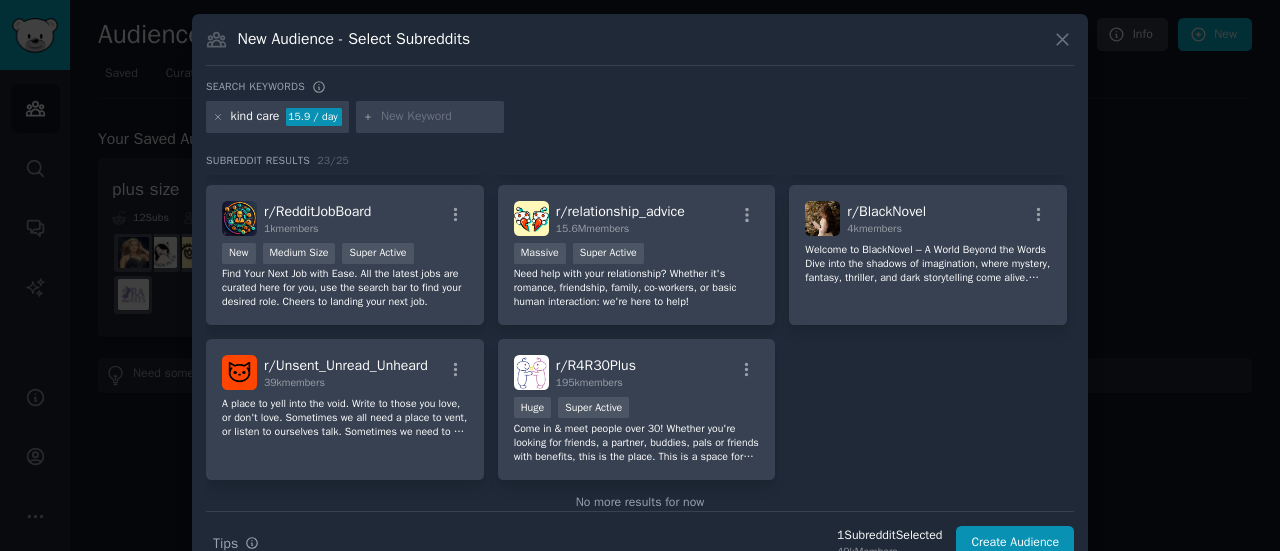 scroll, scrollTop: 956, scrollLeft: 0, axis: vertical 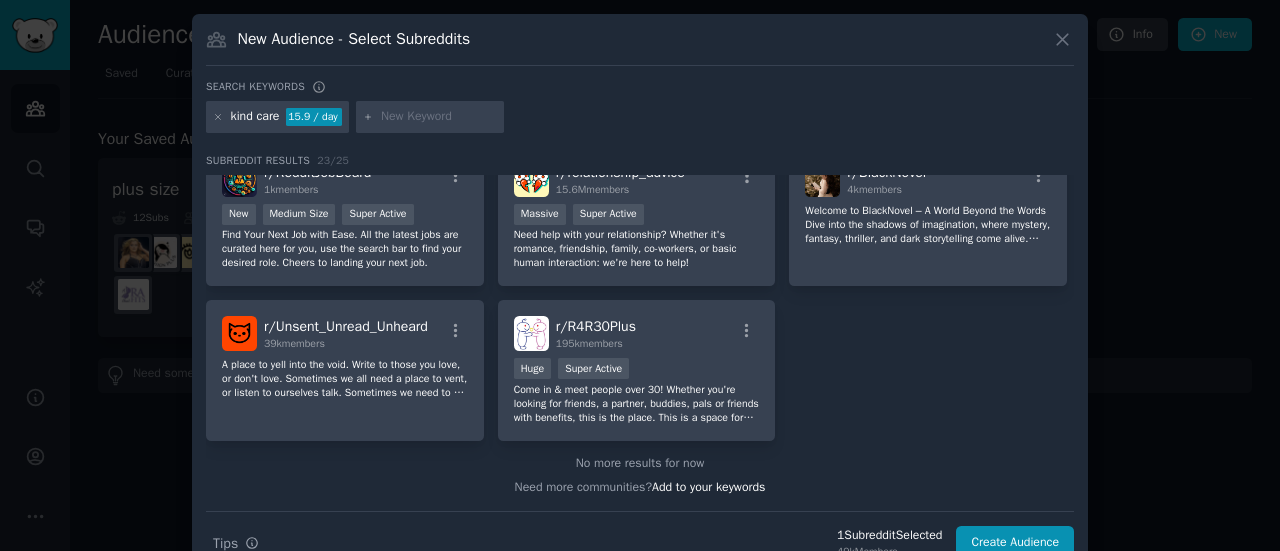 click on "New Audience - Select Subreddits Search keywords kind care 15.9 / day Subreddit Results 23  /  25 r/ dementia 47k  members Large High Activity This subreddit is dedicated to information and support for people dealing with dementia.
Dementia is an abnormal, serious loss of cognitive ability, often seen in older people as a result of [MEDICAL_DATA]. It can also be the result of CTE or [MEDICAL_DATA], getting blown up by an IED, drug abuse, and other causes.
Some of the most common forms of dementia are: [MEDICAL_DATA], [MEDICAL_DATA], [MEDICAL_DATA], [MEDICAL_DATA] and [MEDICAL_DATA]. r/ herbalism 178k  members Huge High Activity A friendly place to discuss herbs, herbology and talk with other herbalists!  r/ houseplants 2.8M  members >= 95th percentile for submissions / day Massive Super Active A community focused on the discussion, care, and well-being of houseplants! r/ SkincareAddiction 4.8M  members Massive Super Active r/ AgingParents 49k  members Large High Activity" at bounding box center [640, 294] 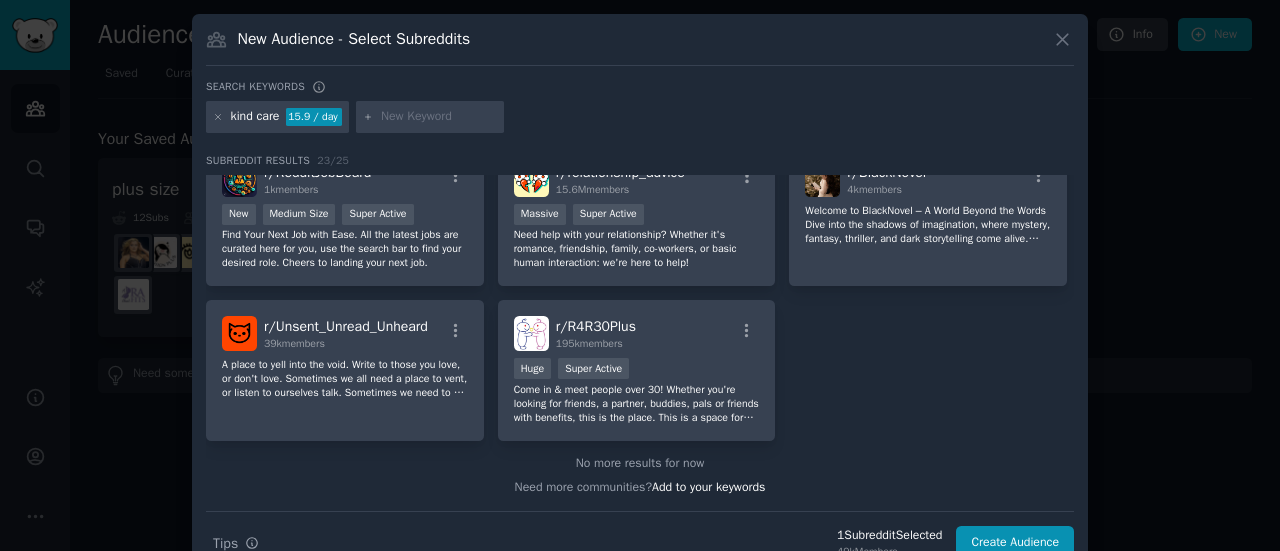 click at bounding box center (439, 117) 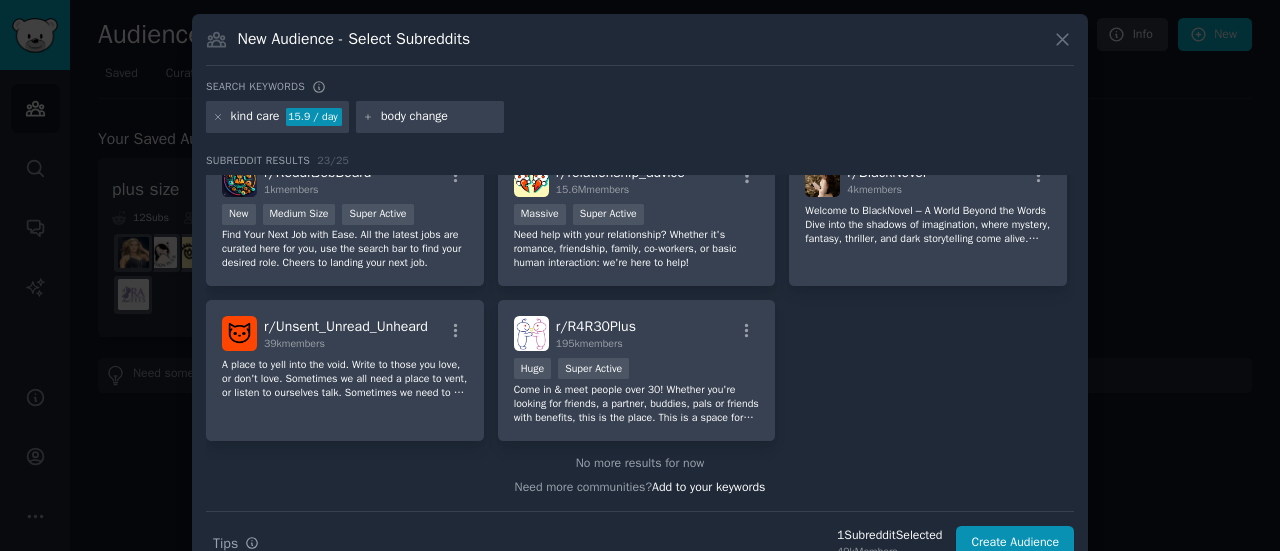 type on "body changes" 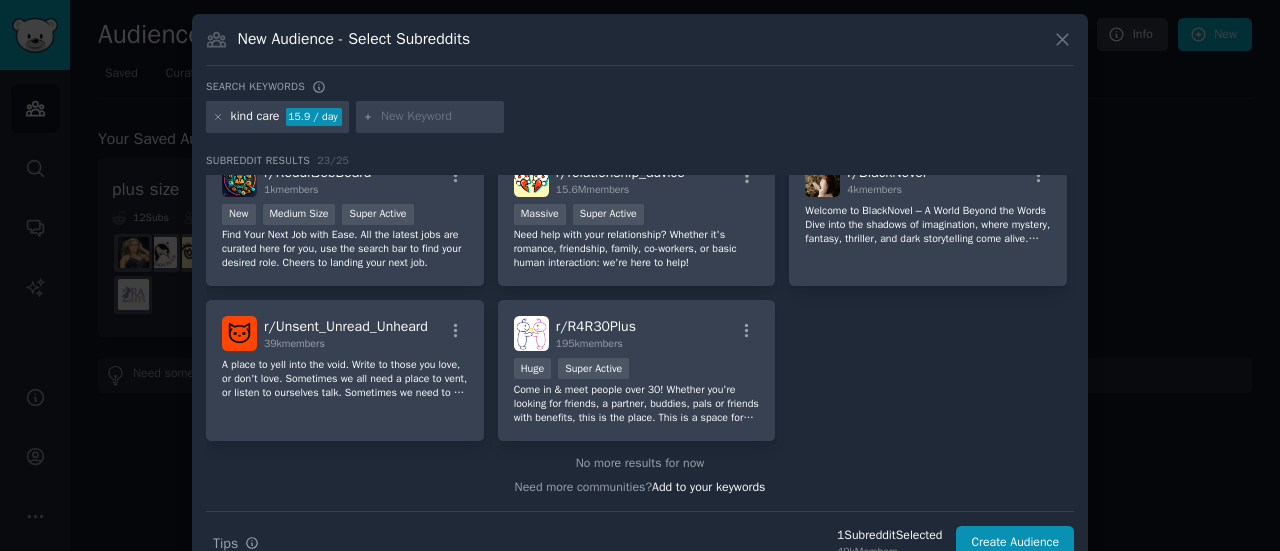 scroll, scrollTop: 0, scrollLeft: 0, axis: both 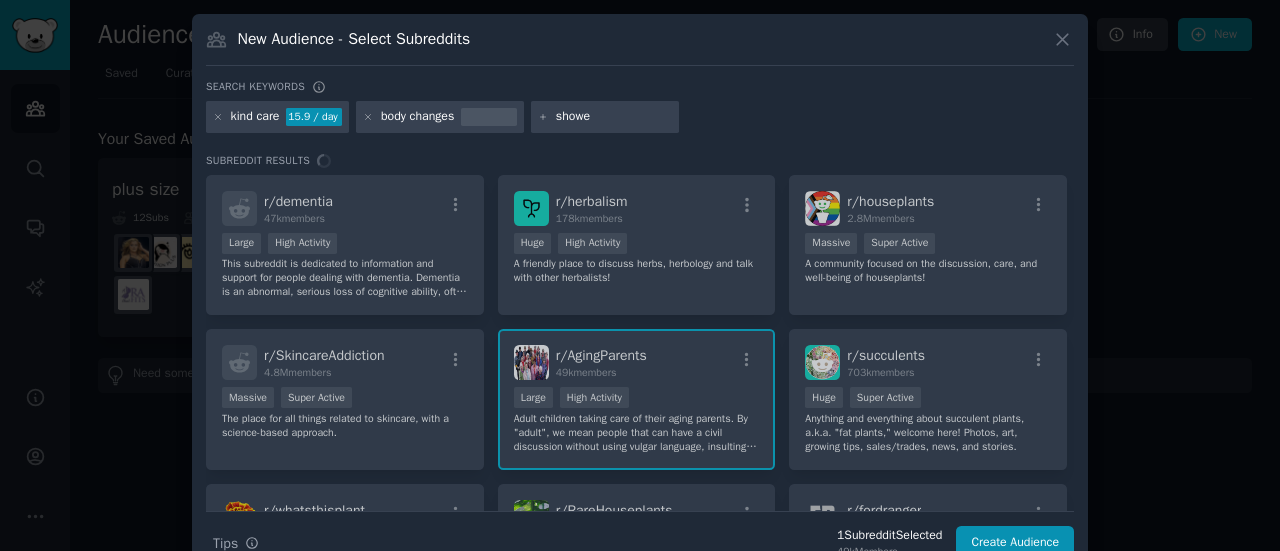 type on "shower" 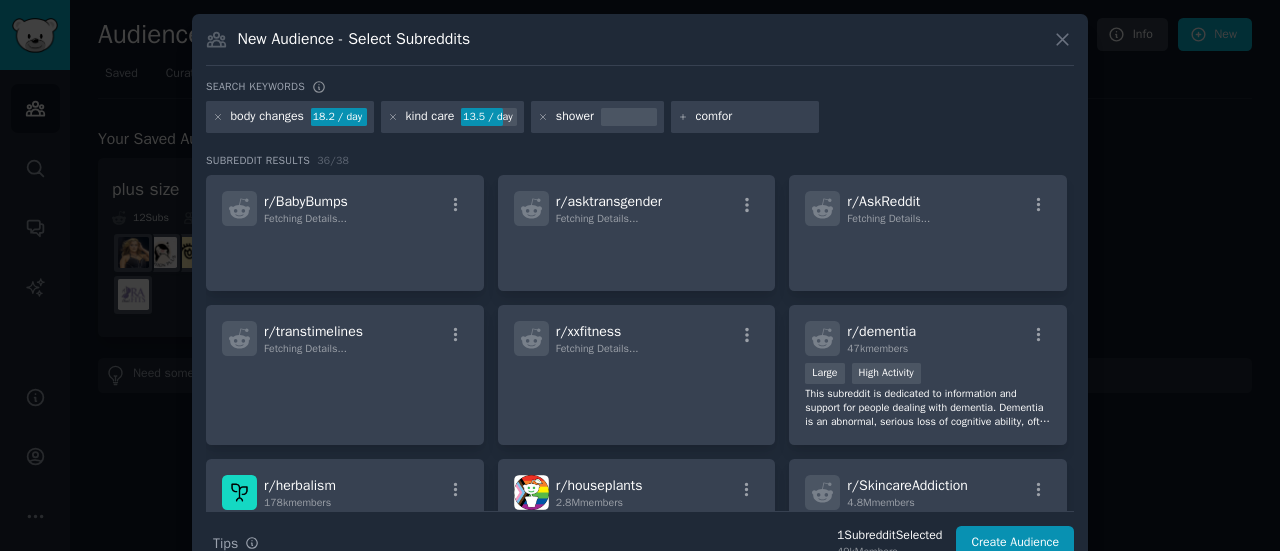 type on "comfort" 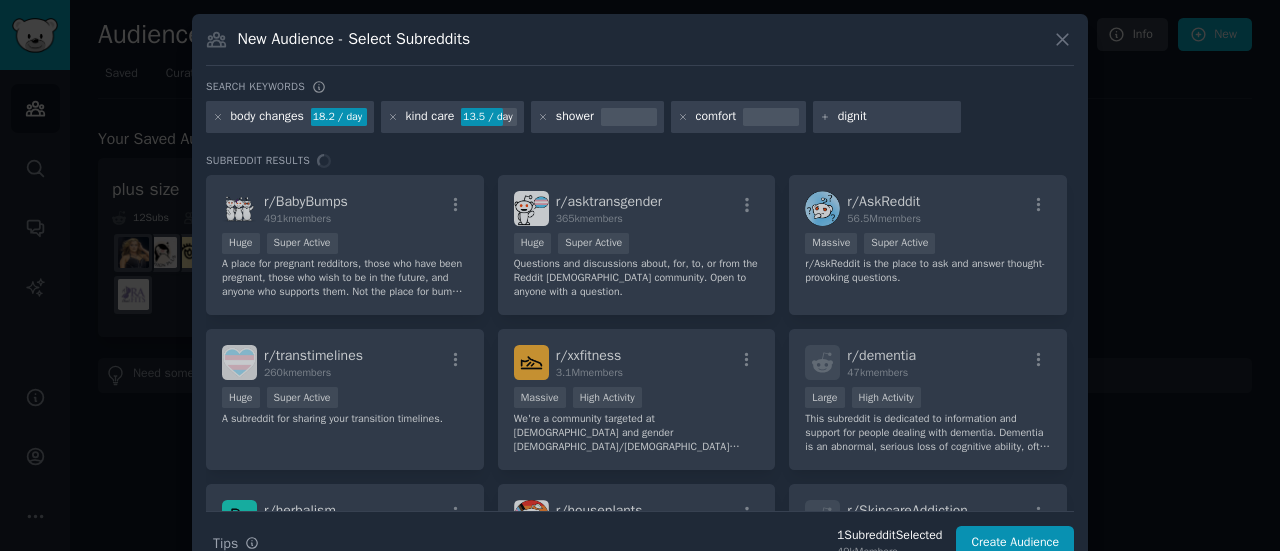 type on "dignity" 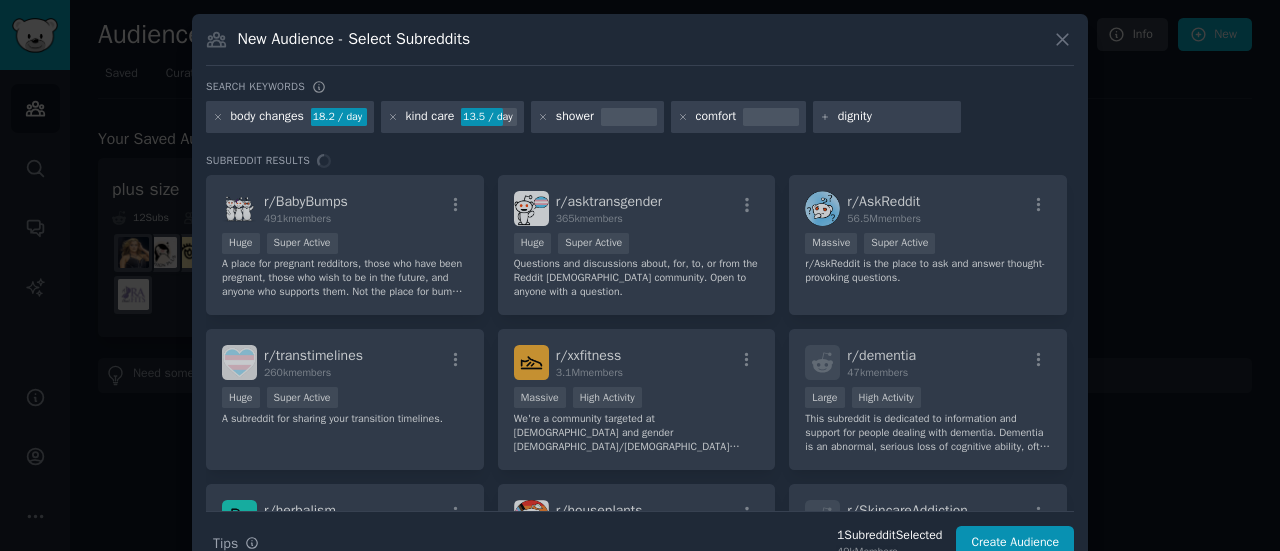 type 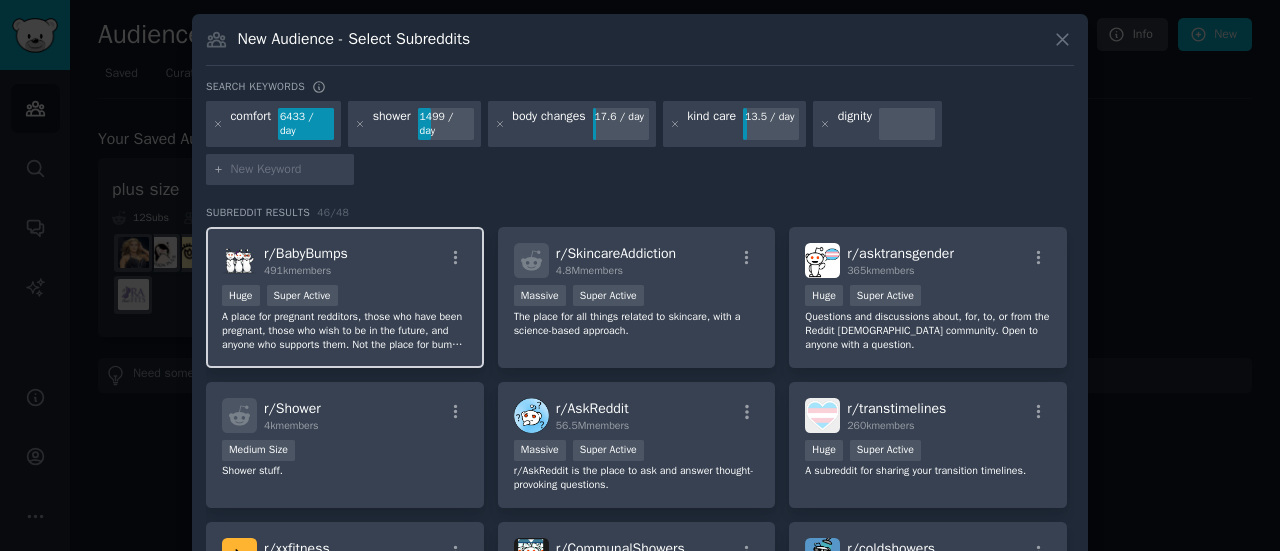 click on "Huge Super Active" at bounding box center [345, 297] 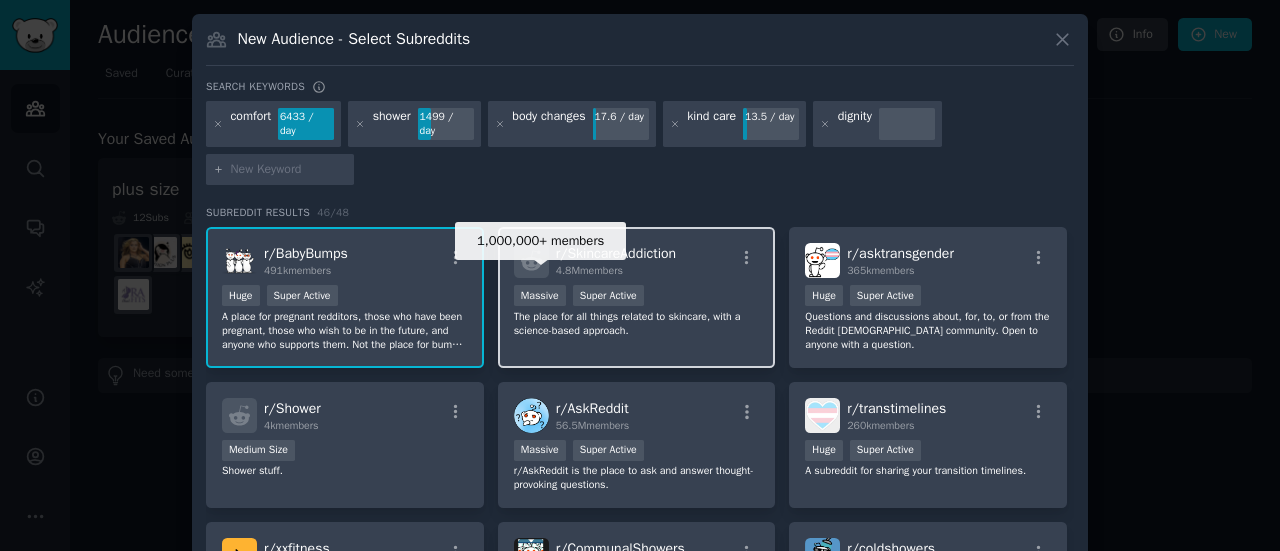 click on "Massive" at bounding box center (540, 295) 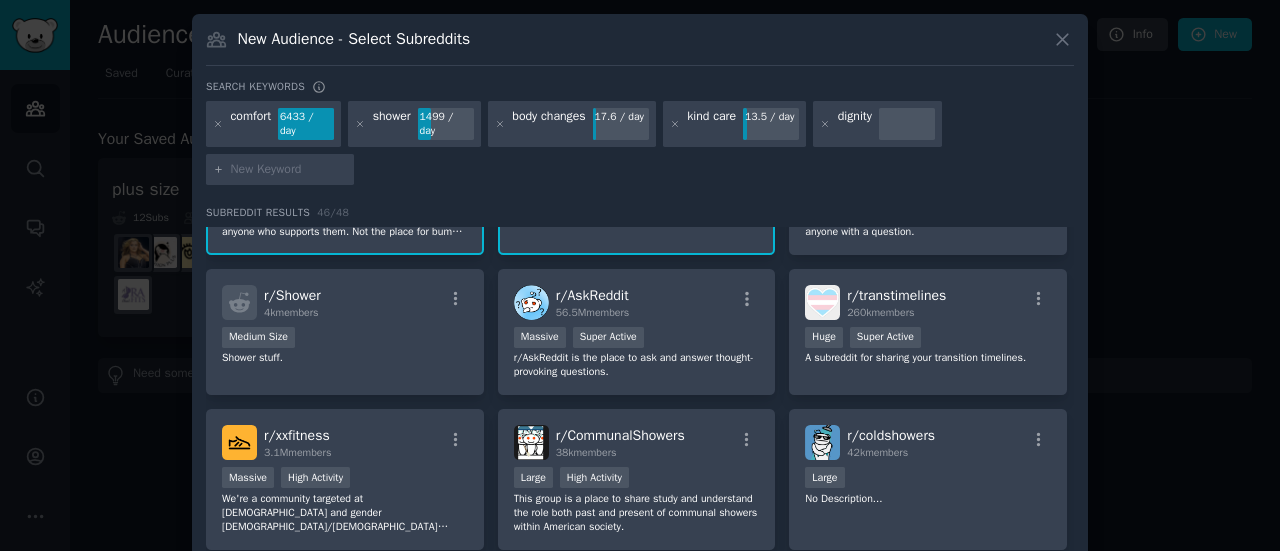 scroll, scrollTop: 126, scrollLeft: 0, axis: vertical 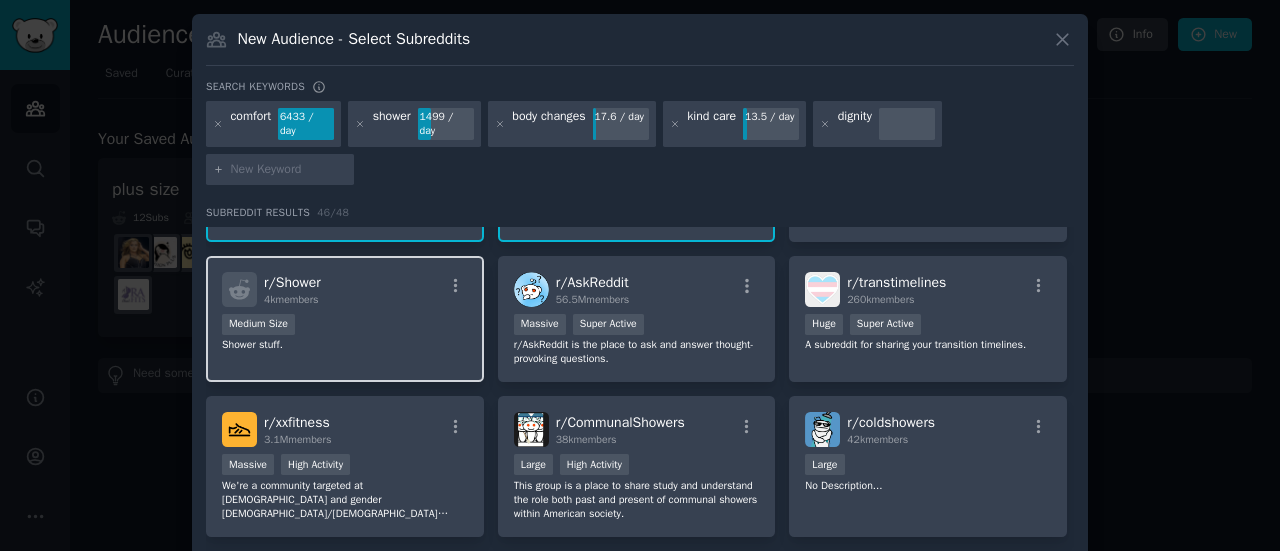 click on "Medium Size" at bounding box center [345, 326] 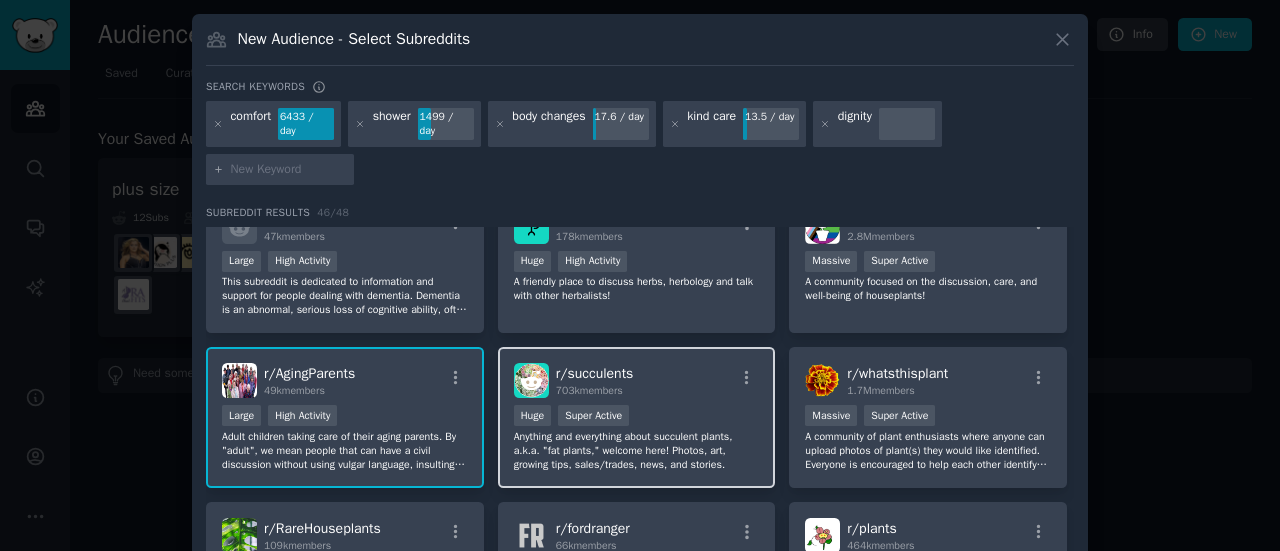 scroll, scrollTop: 495, scrollLeft: 0, axis: vertical 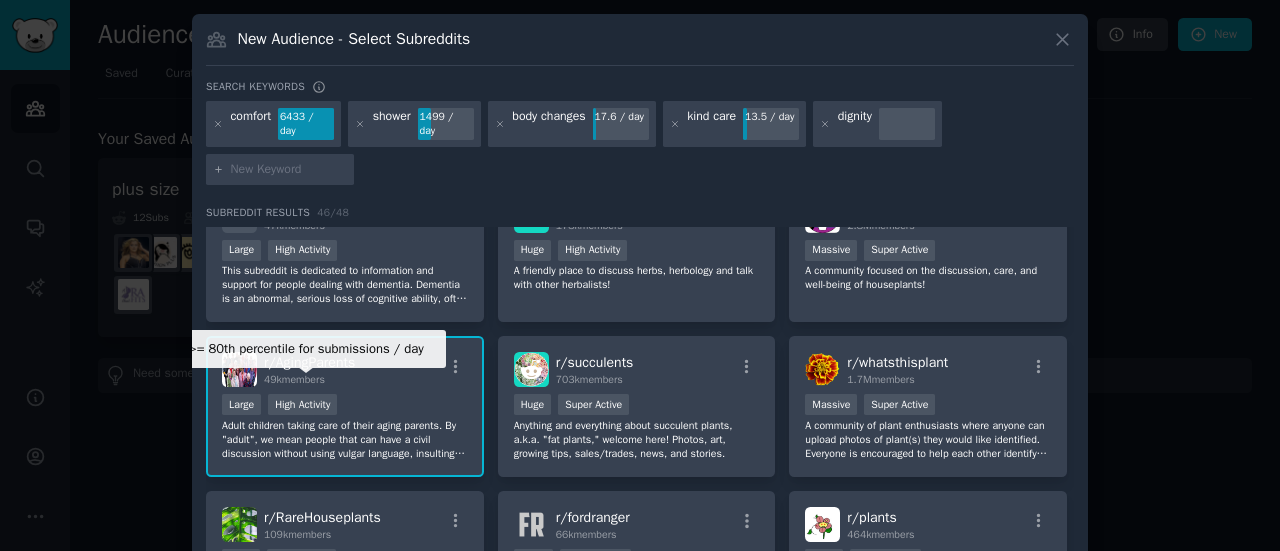 click on "High Activity" at bounding box center (302, 404) 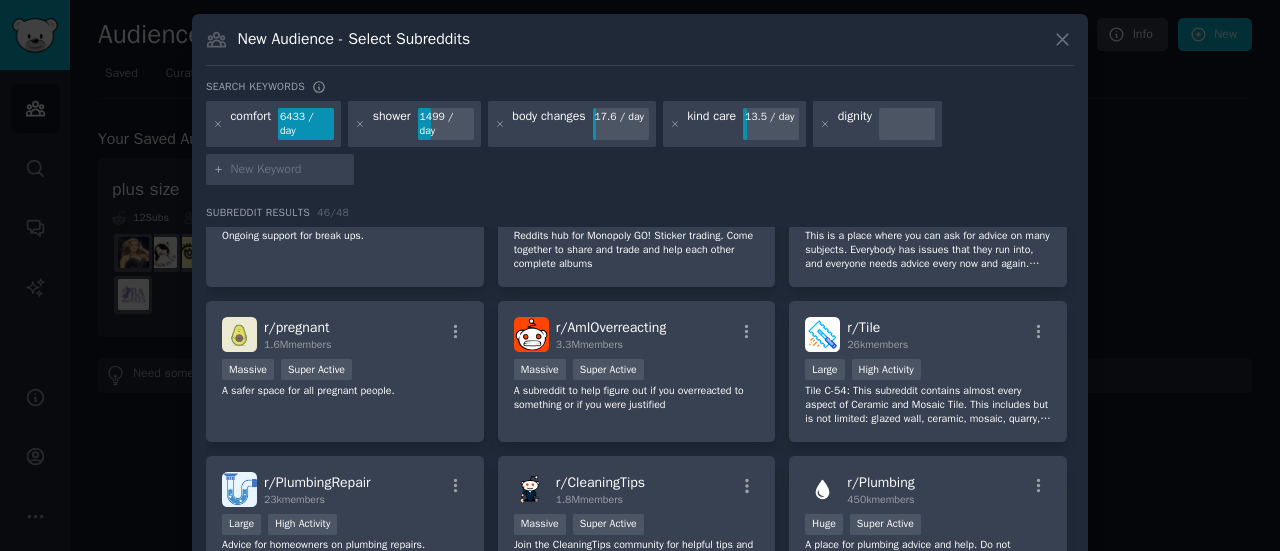 scroll, scrollTop: 1574, scrollLeft: 0, axis: vertical 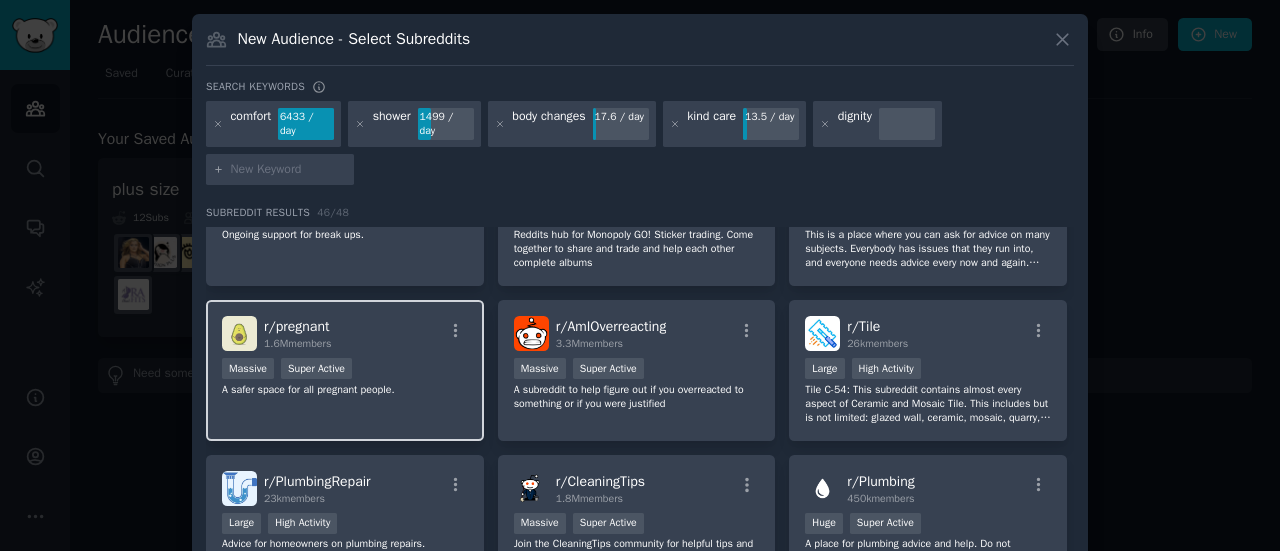 click on "r/ pregnant 1.6M  members" at bounding box center [345, 333] 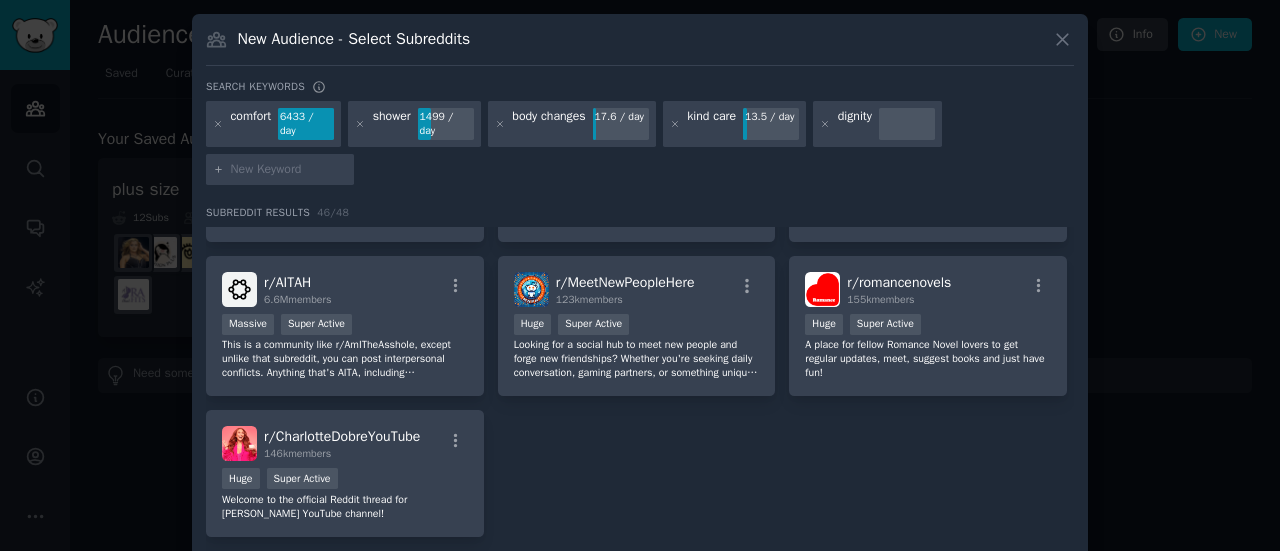 scroll, scrollTop: 2125, scrollLeft: 0, axis: vertical 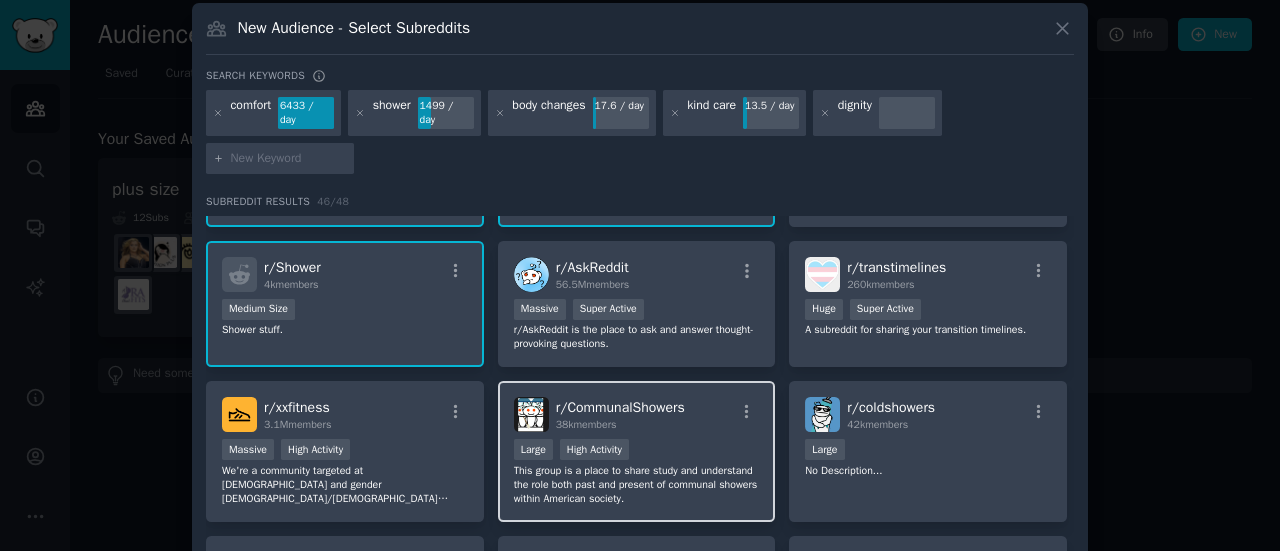 click on "This group is a place to share study and understand the role both past and present of communal showers within American society." at bounding box center [637, 485] 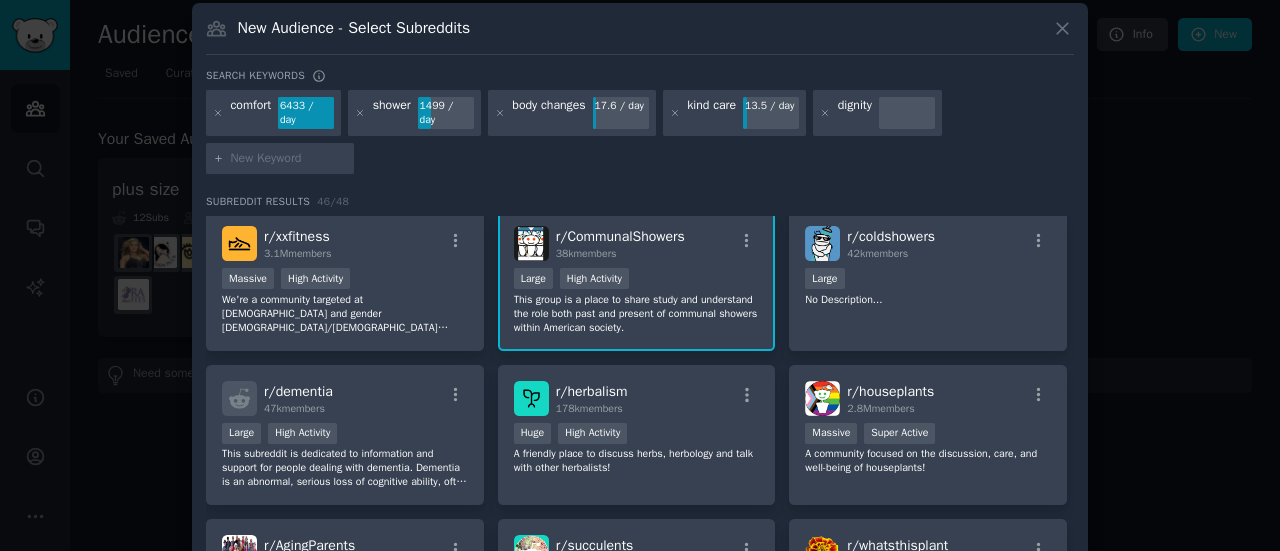 scroll, scrollTop: 306, scrollLeft: 0, axis: vertical 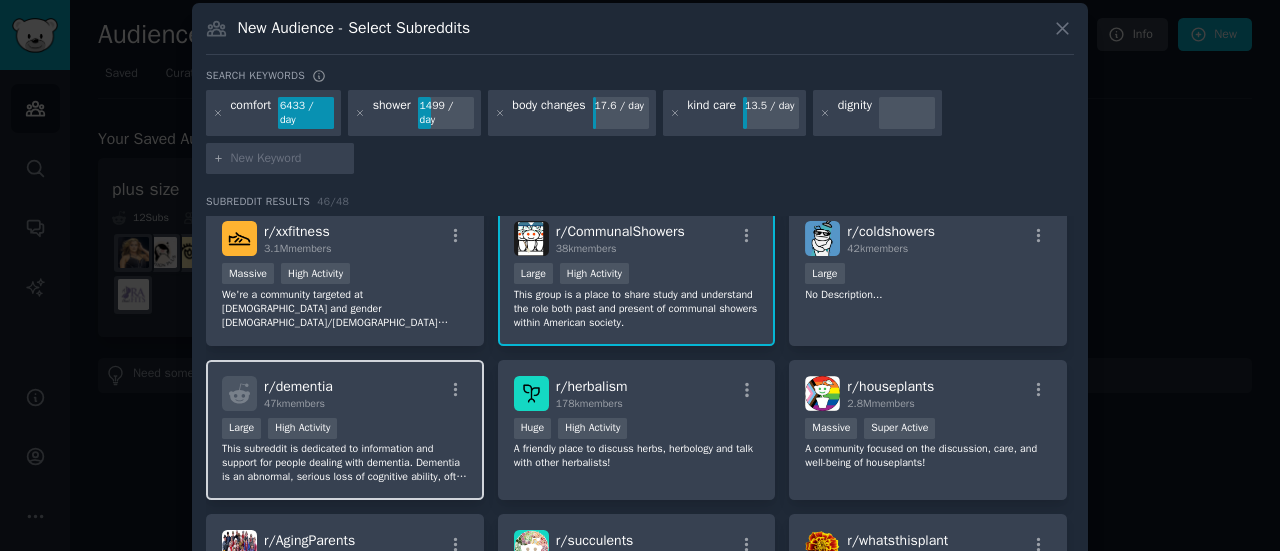 click on "This subreddit is dedicated to information and support for people dealing with dementia.
Dementia is an abnormal, serious loss of cognitive ability, often seen in older people as a result of [MEDICAL_DATA]. It can also be the result of CTE or [MEDICAL_DATA], getting blown up by an IED, drug abuse, and other causes.
Some of the most common forms of dementia are: [MEDICAL_DATA], [MEDICAL_DATA], [MEDICAL_DATA], [MEDICAL_DATA] and [MEDICAL_DATA]." at bounding box center (345, 463) 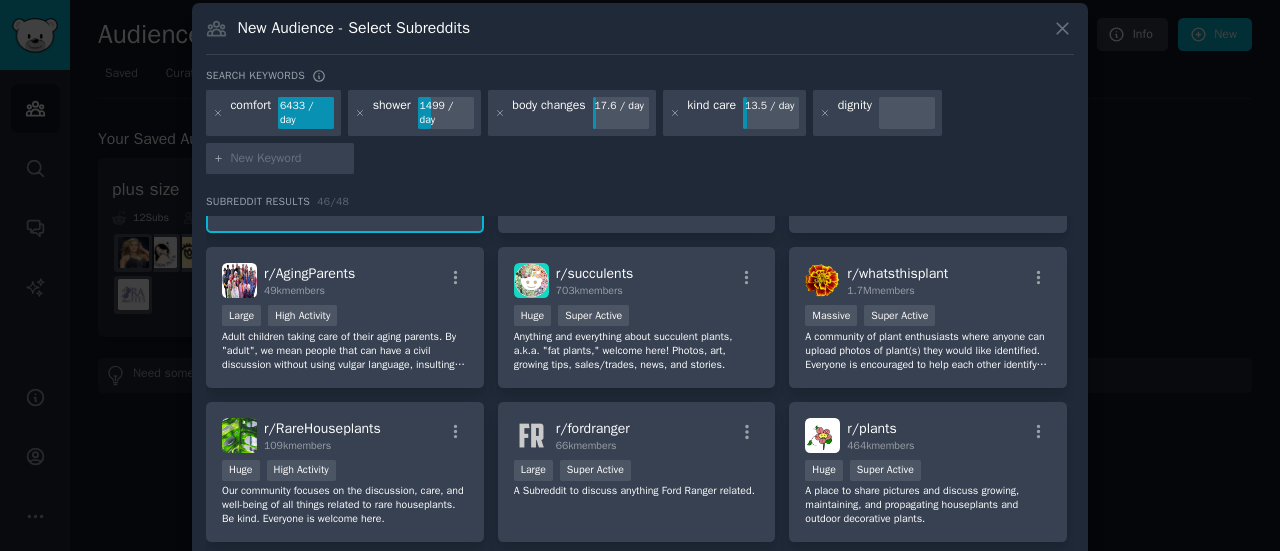 scroll, scrollTop: 574, scrollLeft: 0, axis: vertical 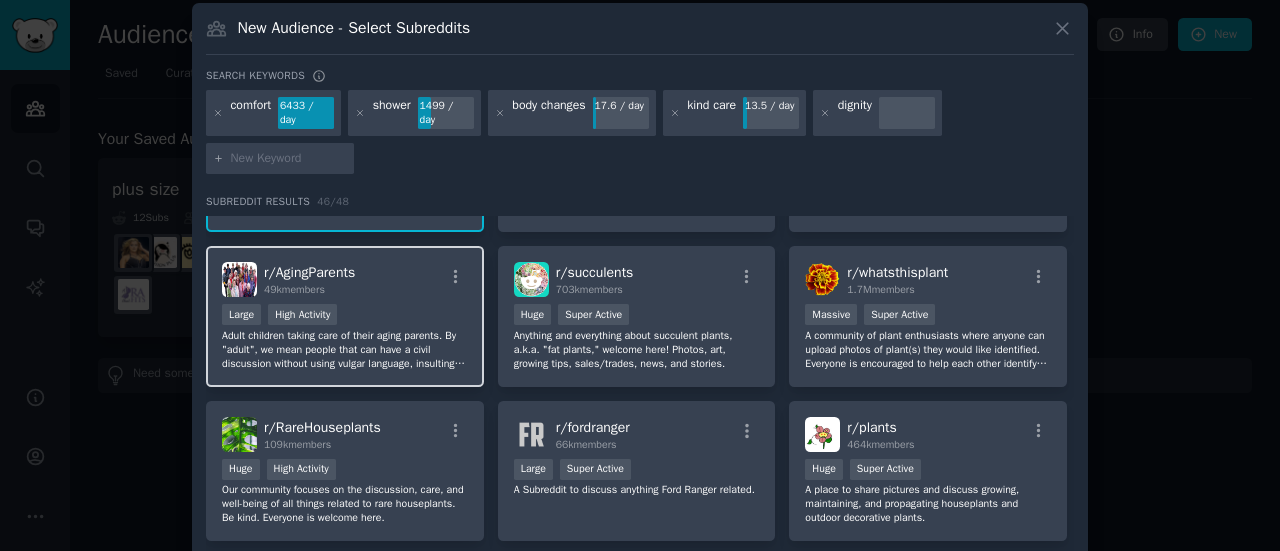 click on "Adult children taking care of their aging parents.  By "adult", we mean people that can have a civil discussion without using vulgar language, insulting each other and can hold on-topic discussions about how to care for their aging parent.  Discussions about why you don't want to care for a parent are off-topic for this subreddit." at bounding box center [345, 350] 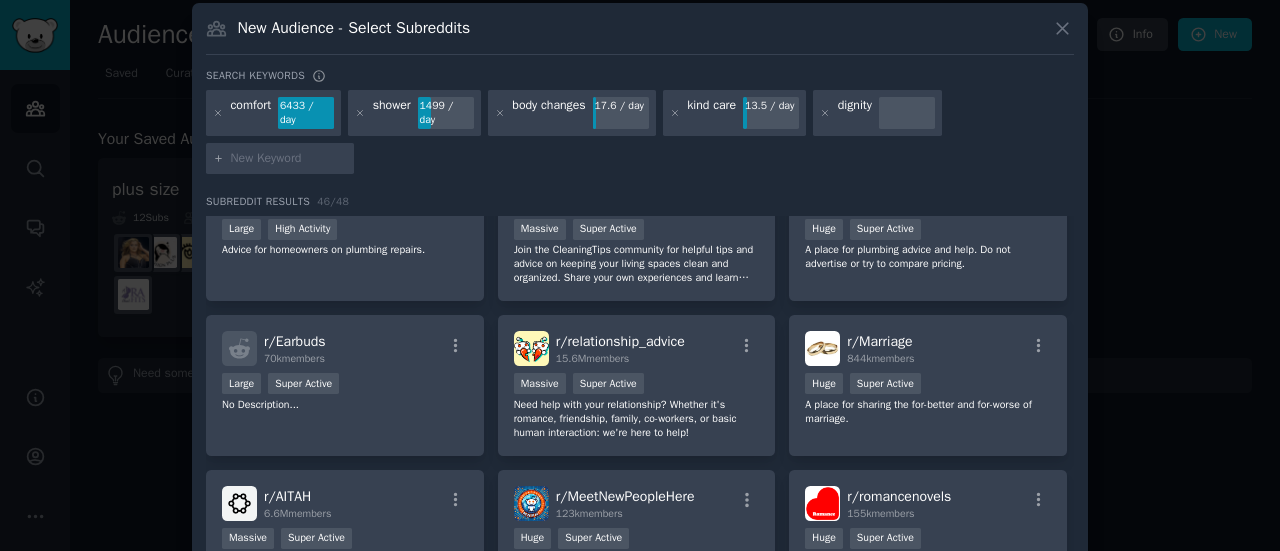 scroll, scrollTop: 1863, scrollLeft: 0, axis: vertical 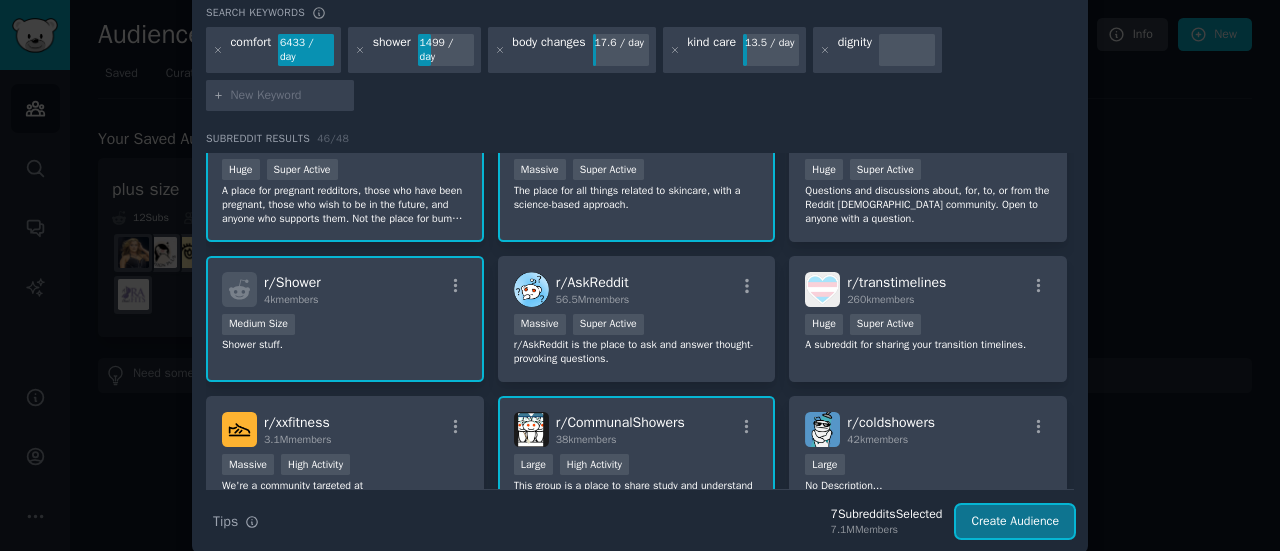click on "Create Audience" at bounding box center [1015, 522] 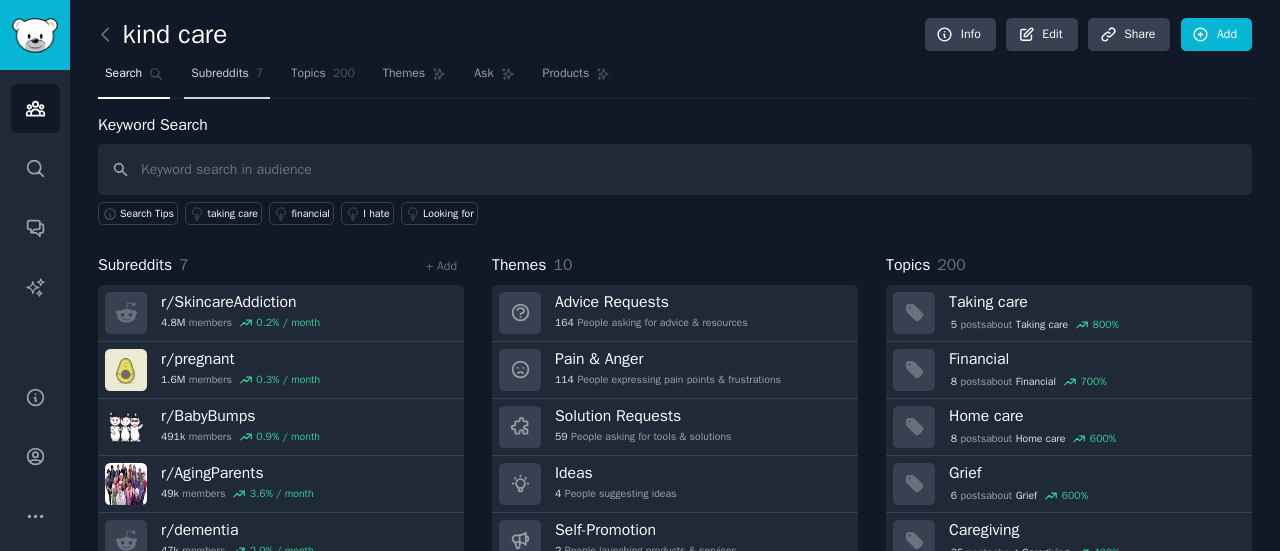 click on "Subreddits" at bounding box center [220, 74] 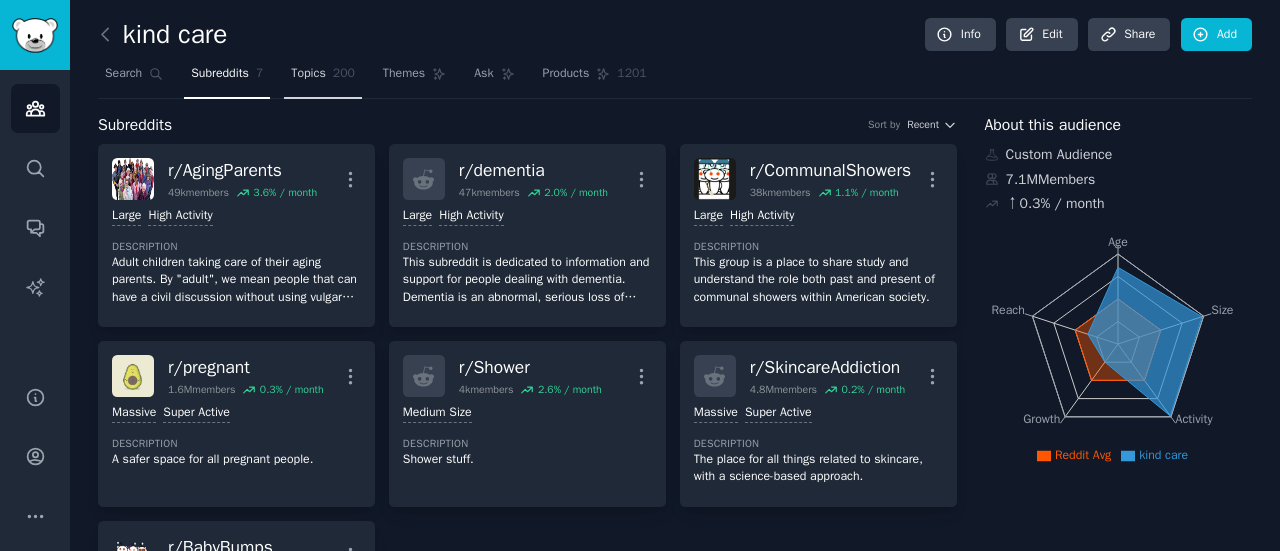 click on "Topics 200" at bounding box center (323, 78) 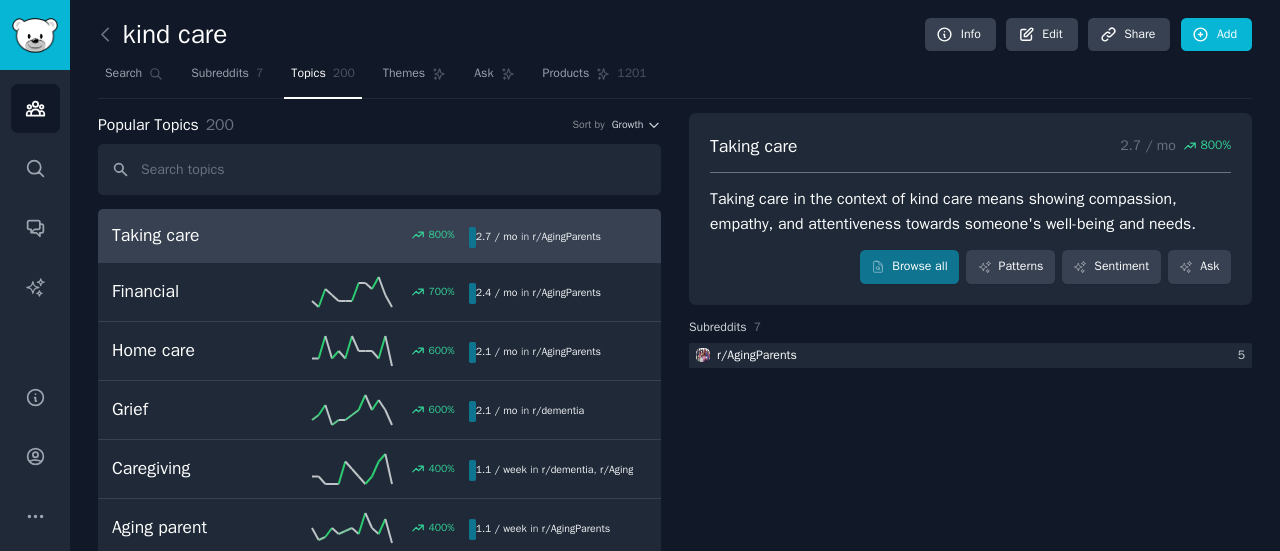 click on "Topics 200" at bounding box center (323, 78) 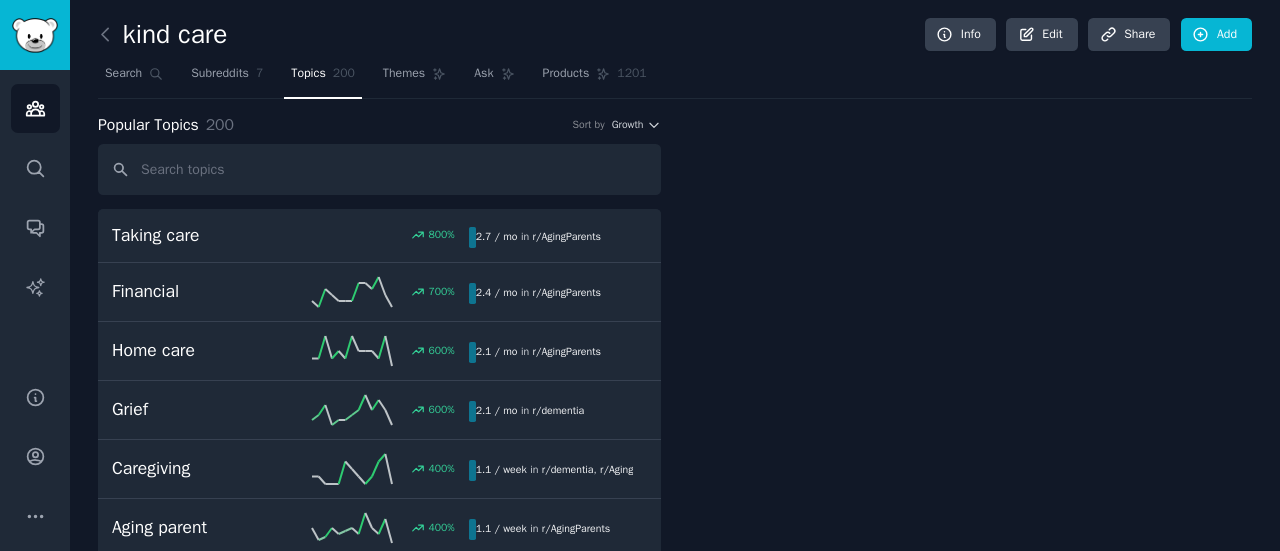 click on "Topics 200" at bounding box center (323, 78) 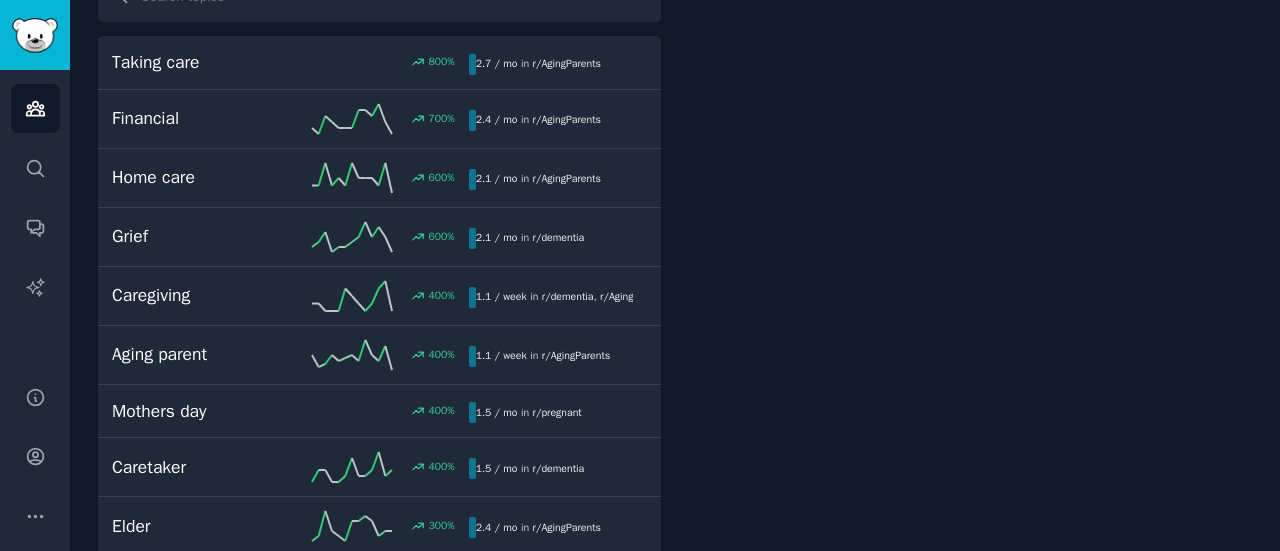 scroll, scrollTop: 0, scrollLeft: 0, axis: both 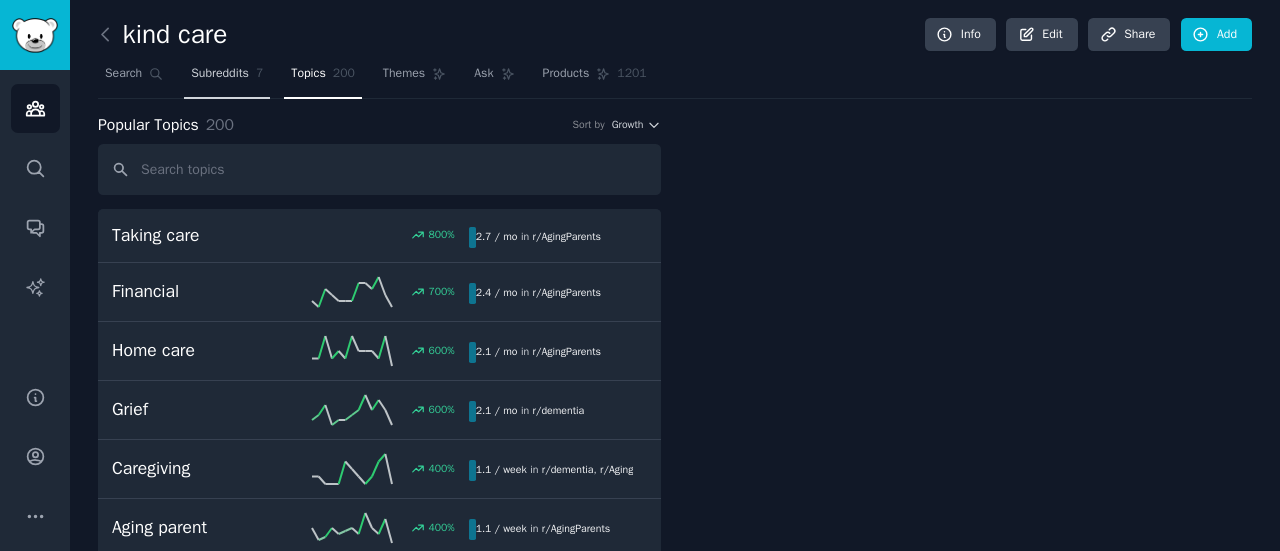 click on "Subreddits" at bounding box center (220, 74) 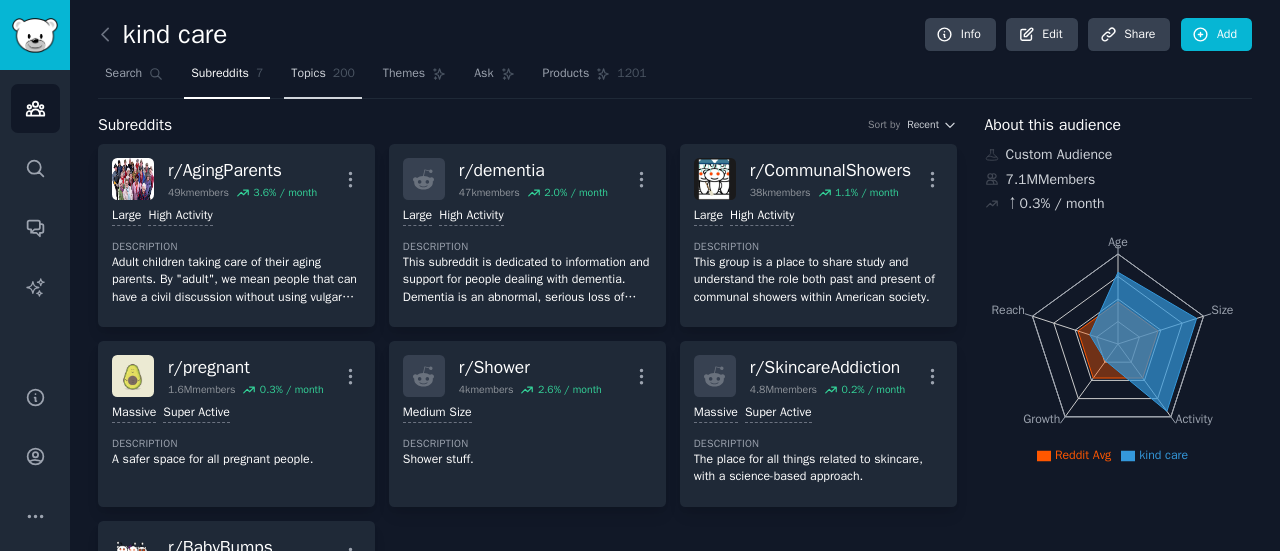 click on "Topics" at bounding box center [308, 74] 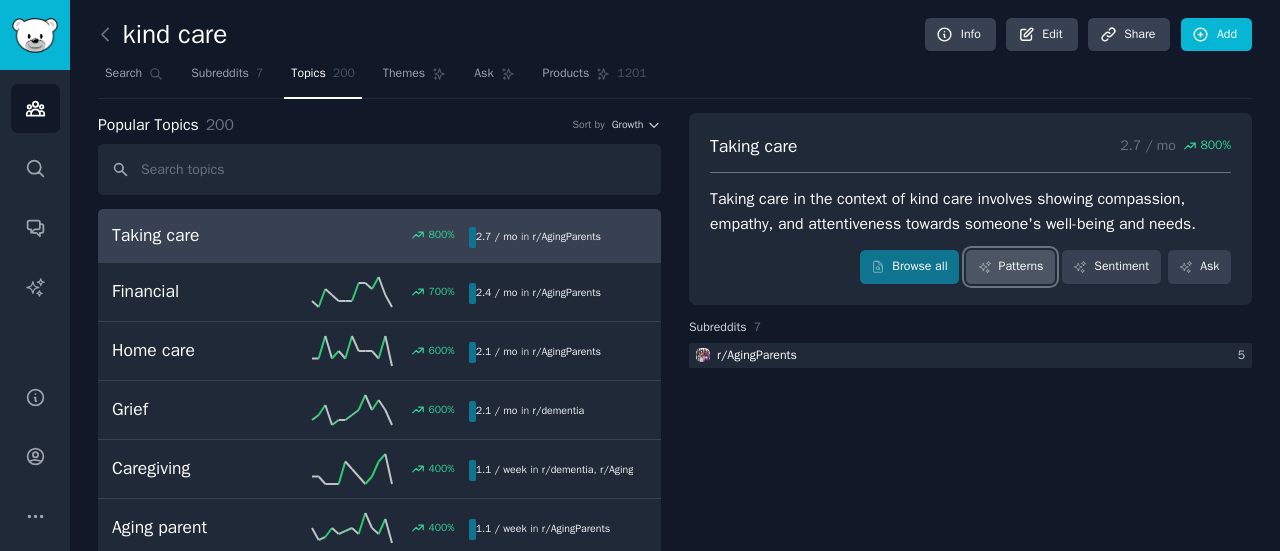 click on "Patterns" at bounding box center [1010, 267] 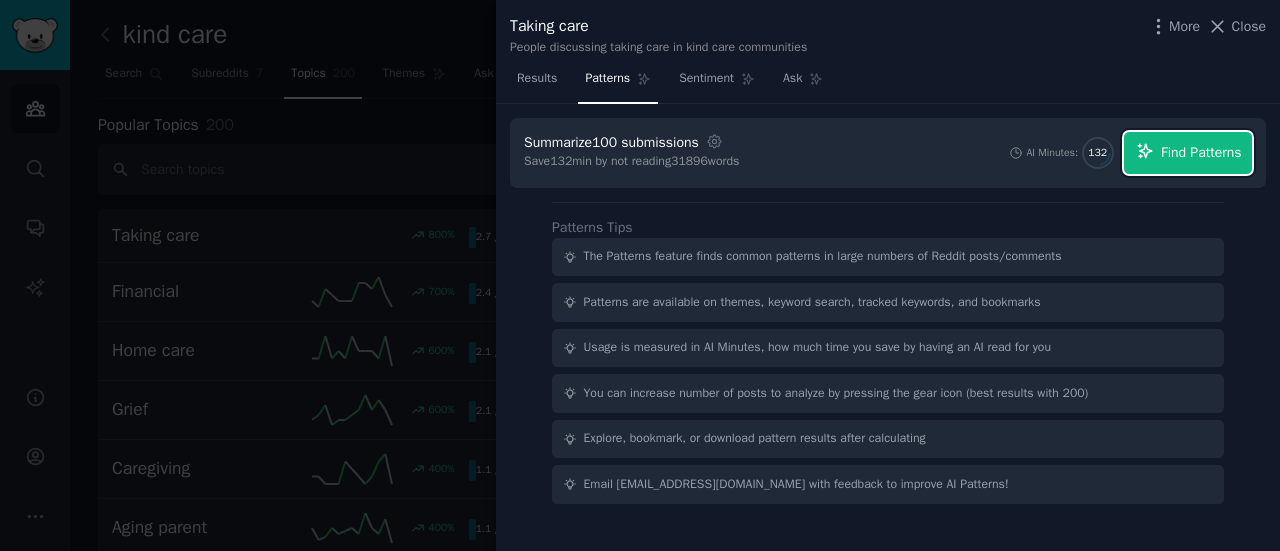 click on "Find Patterns" at bounding box center (1201, 152) 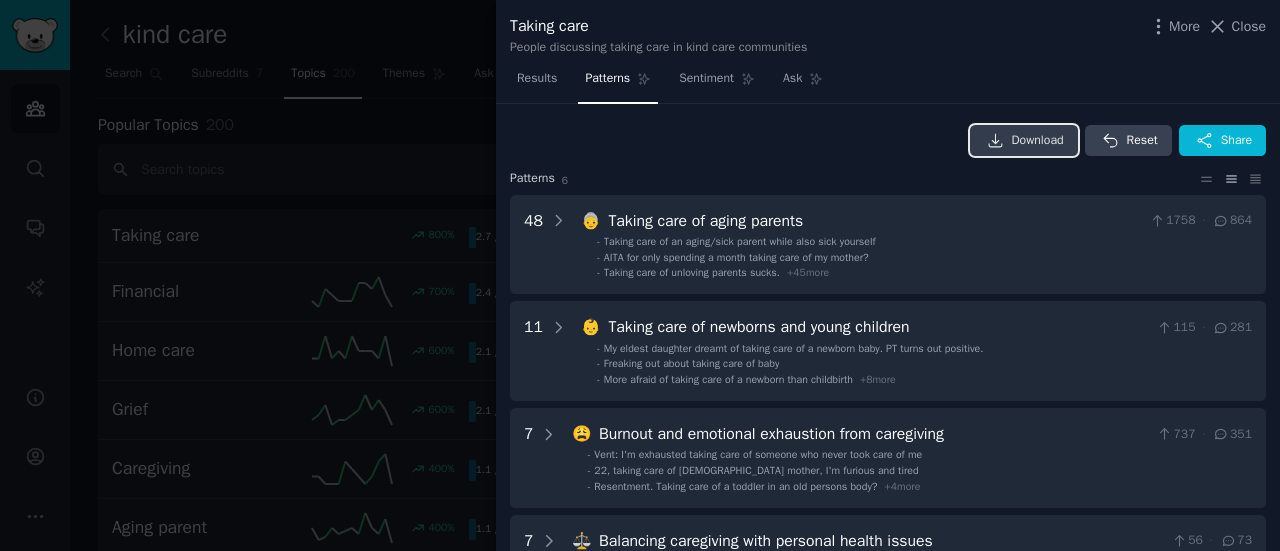 click on "Download" at bounding box center (1038, 141) 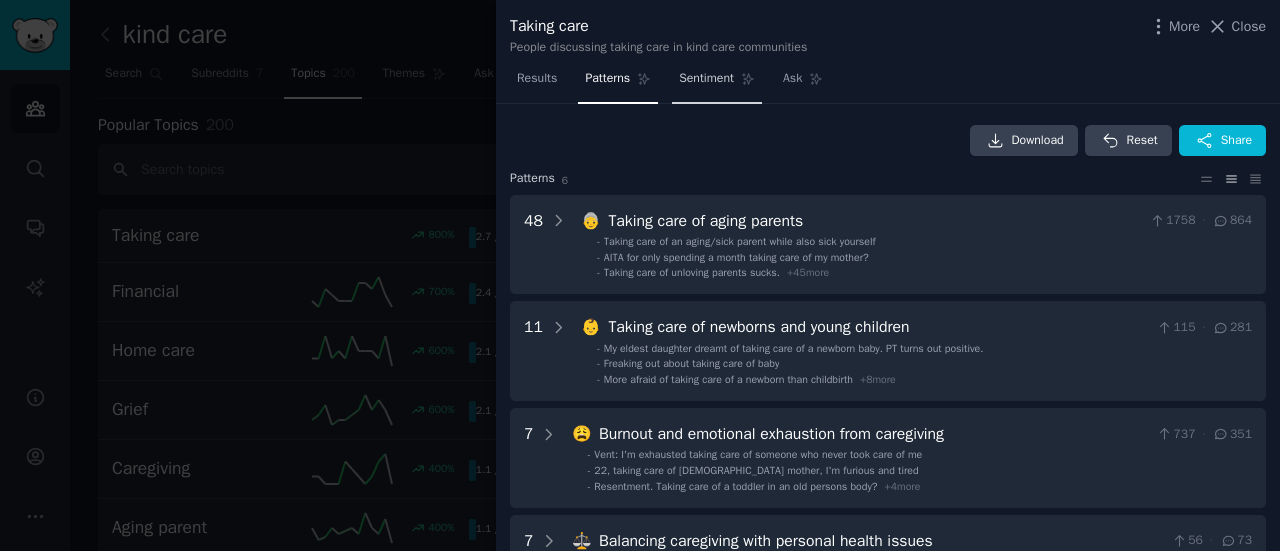 click 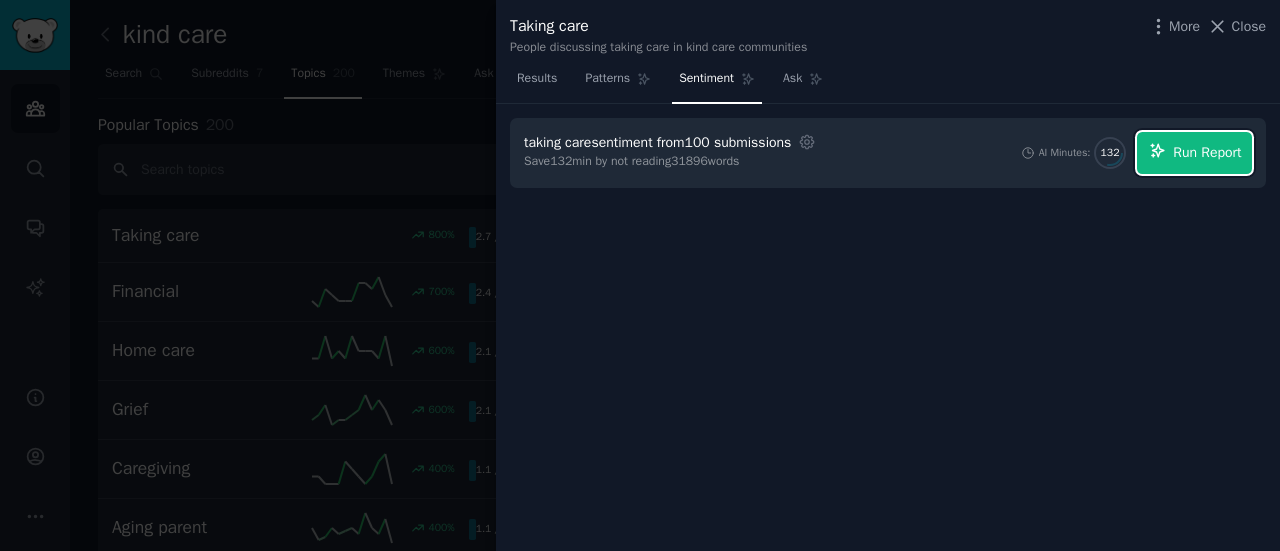 click on "Run Report" at bounding box center [1207, 152] 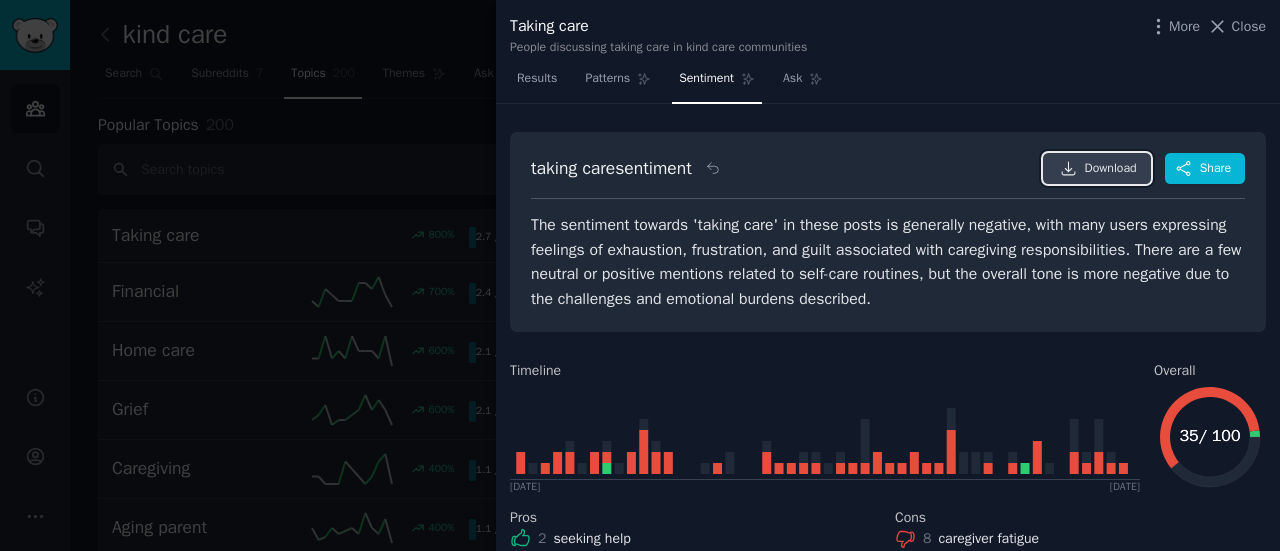 click on "Download" at bounding box center (1111, 169) 